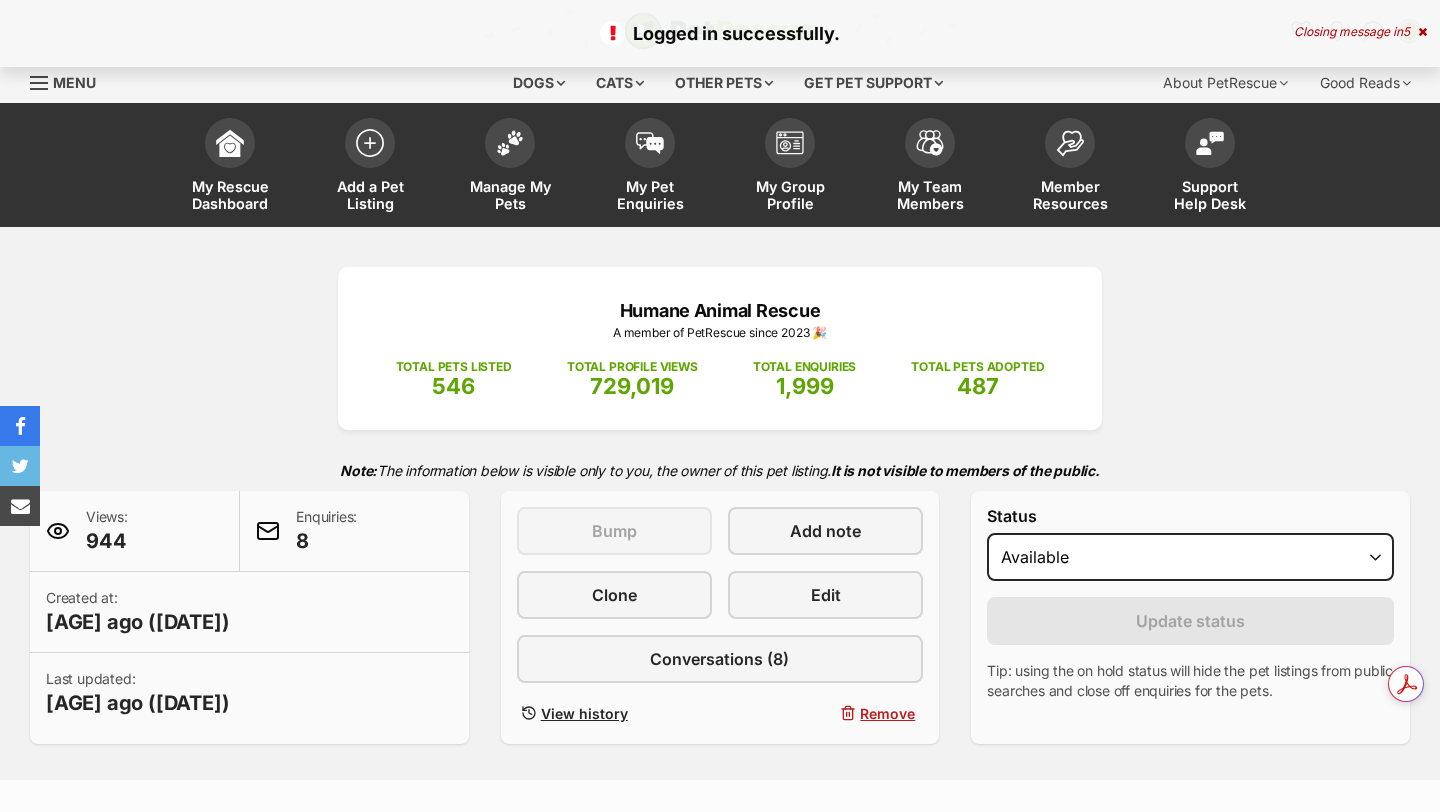 scroll, scrollTop: 0, scrollLeft: 0, axis: both 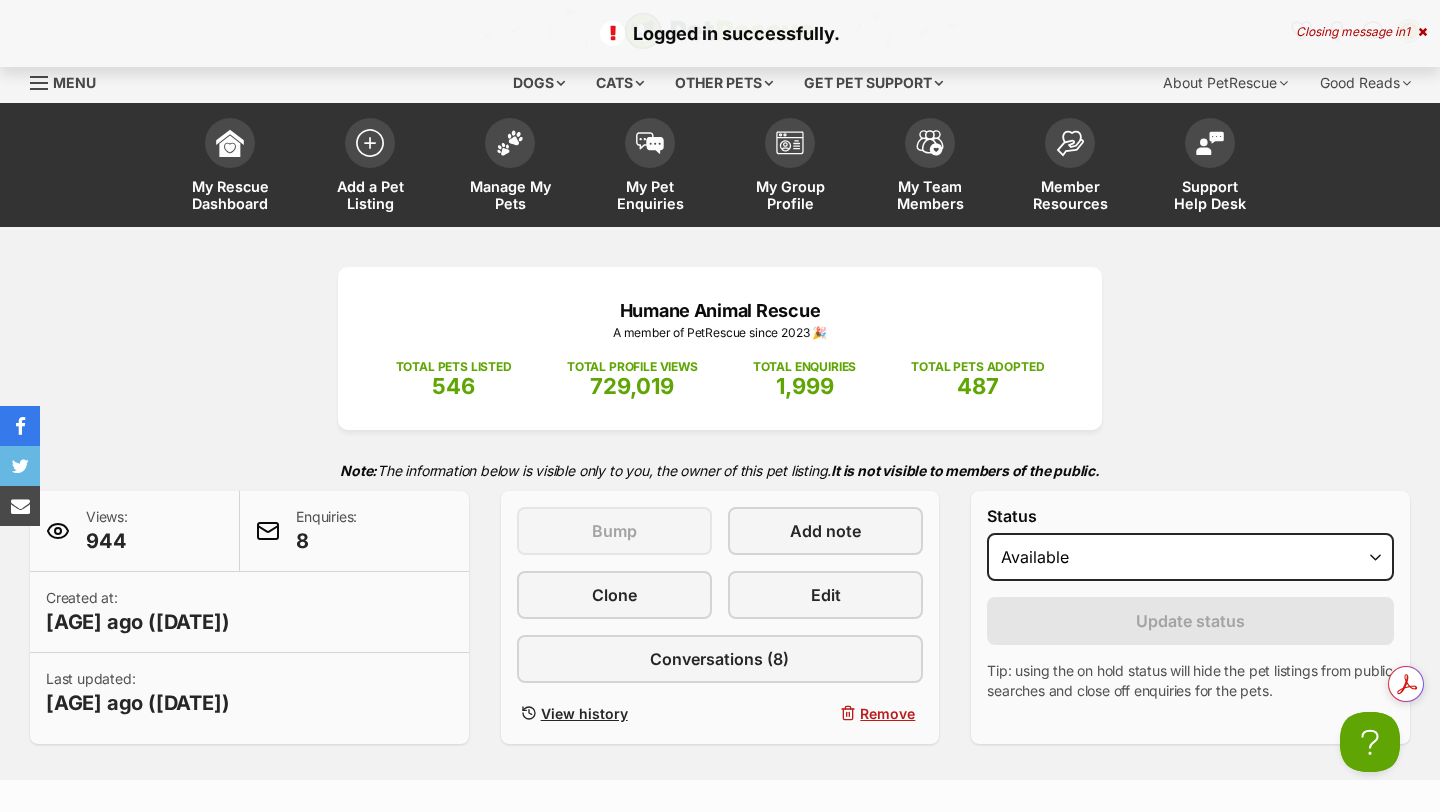 click at bounding box center [1422, 32] 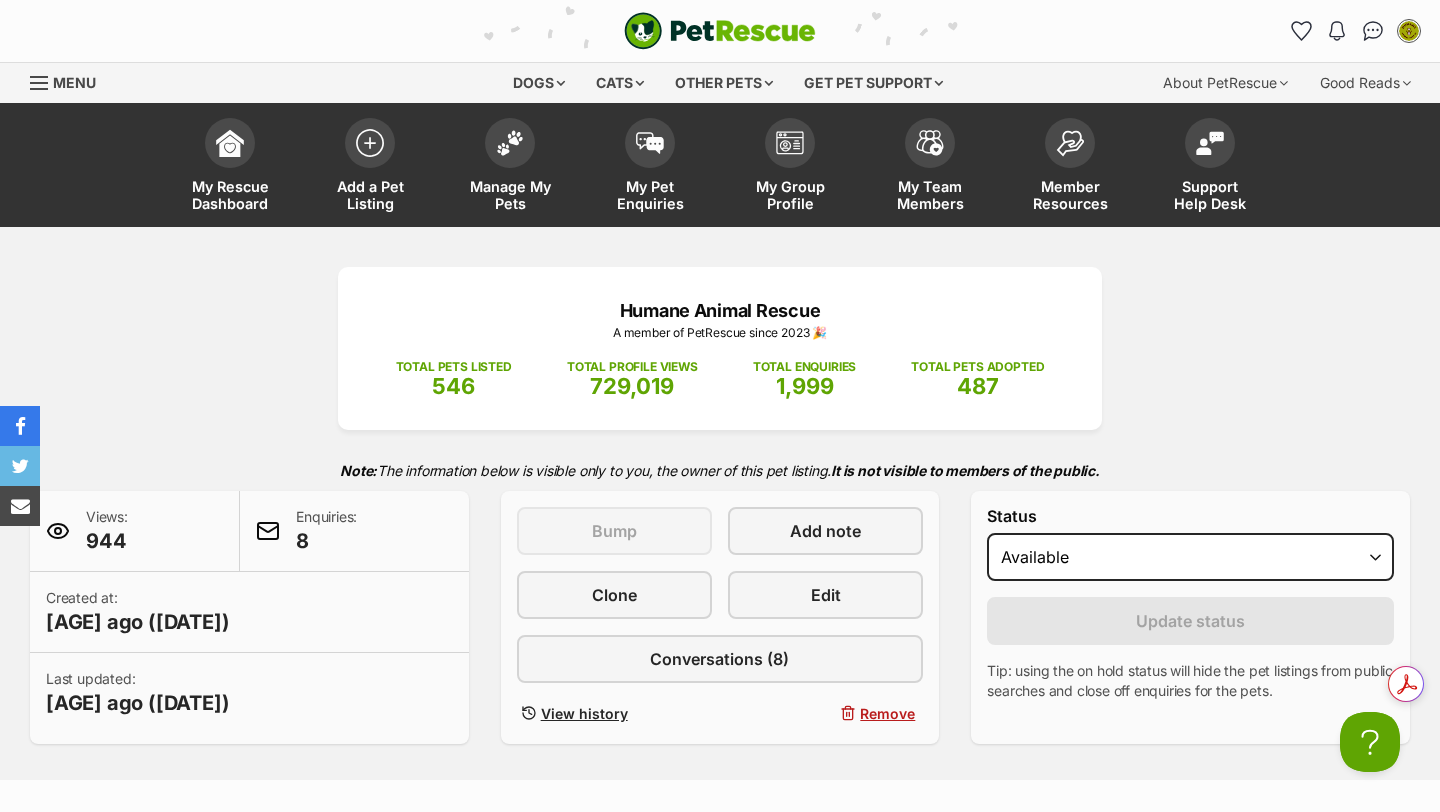 scroll, scrollTop: 0, scrollLeft: 0, axis: both 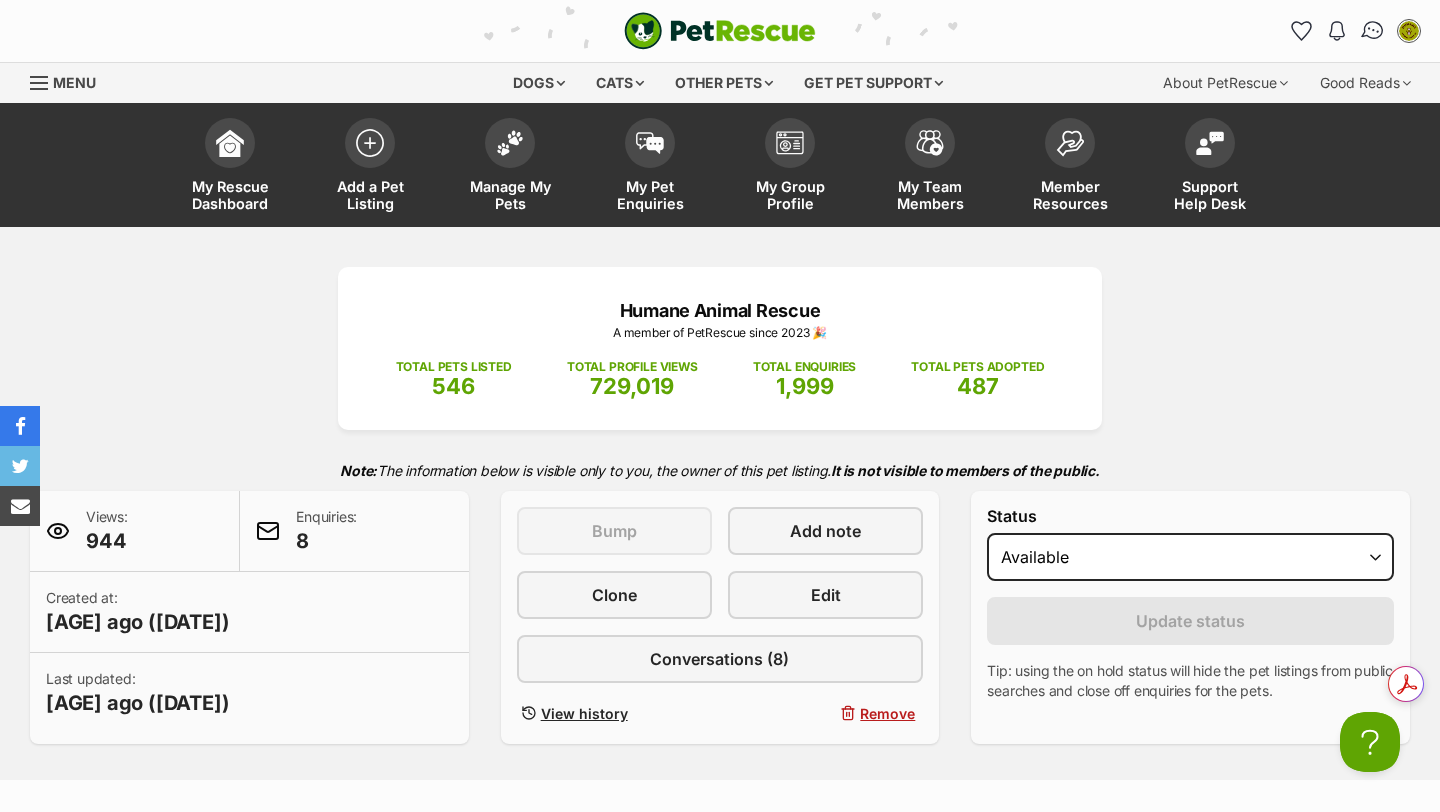 click at bounding box center (1372, 31) 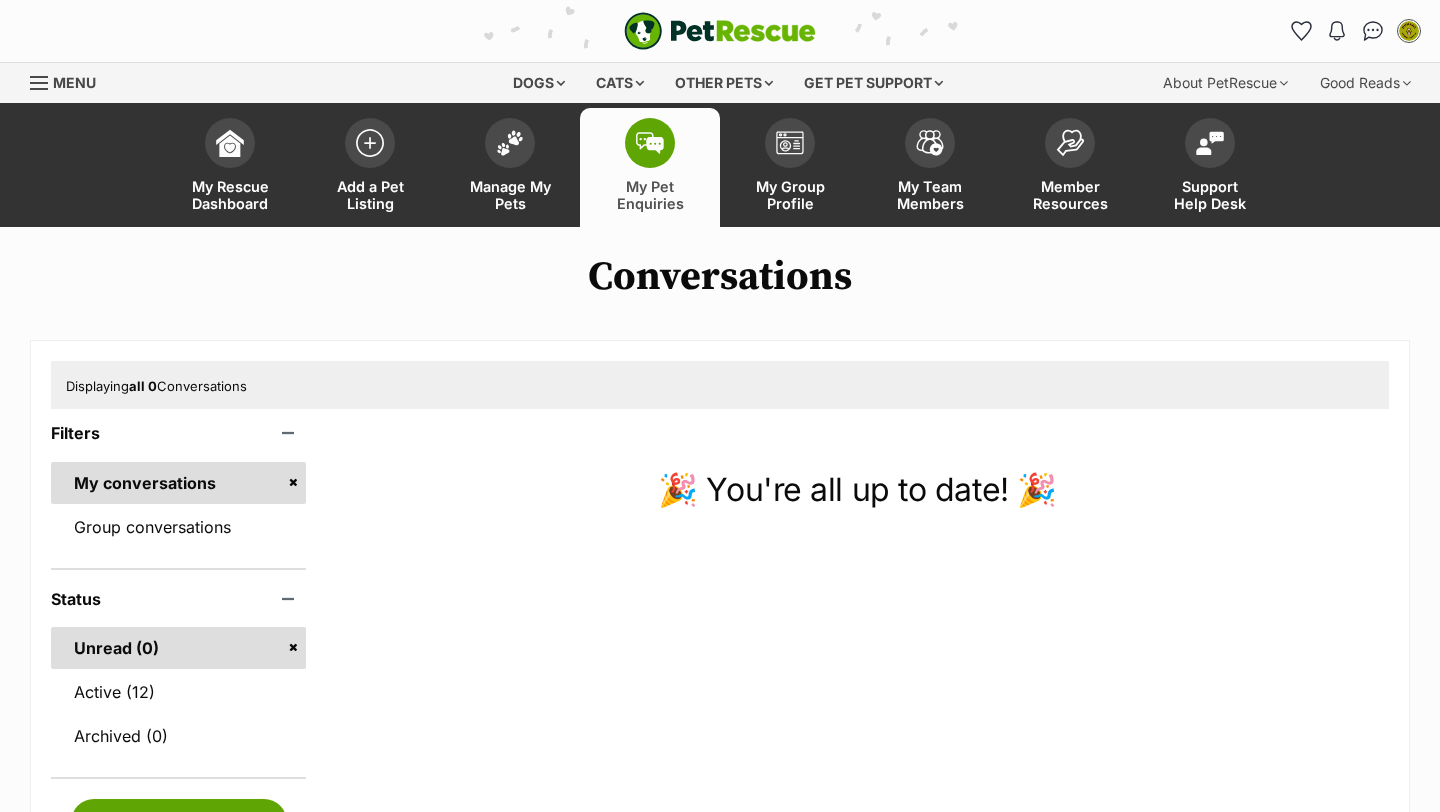 scroll, scrollTop: 0, scrollLeft: 0, axis: both 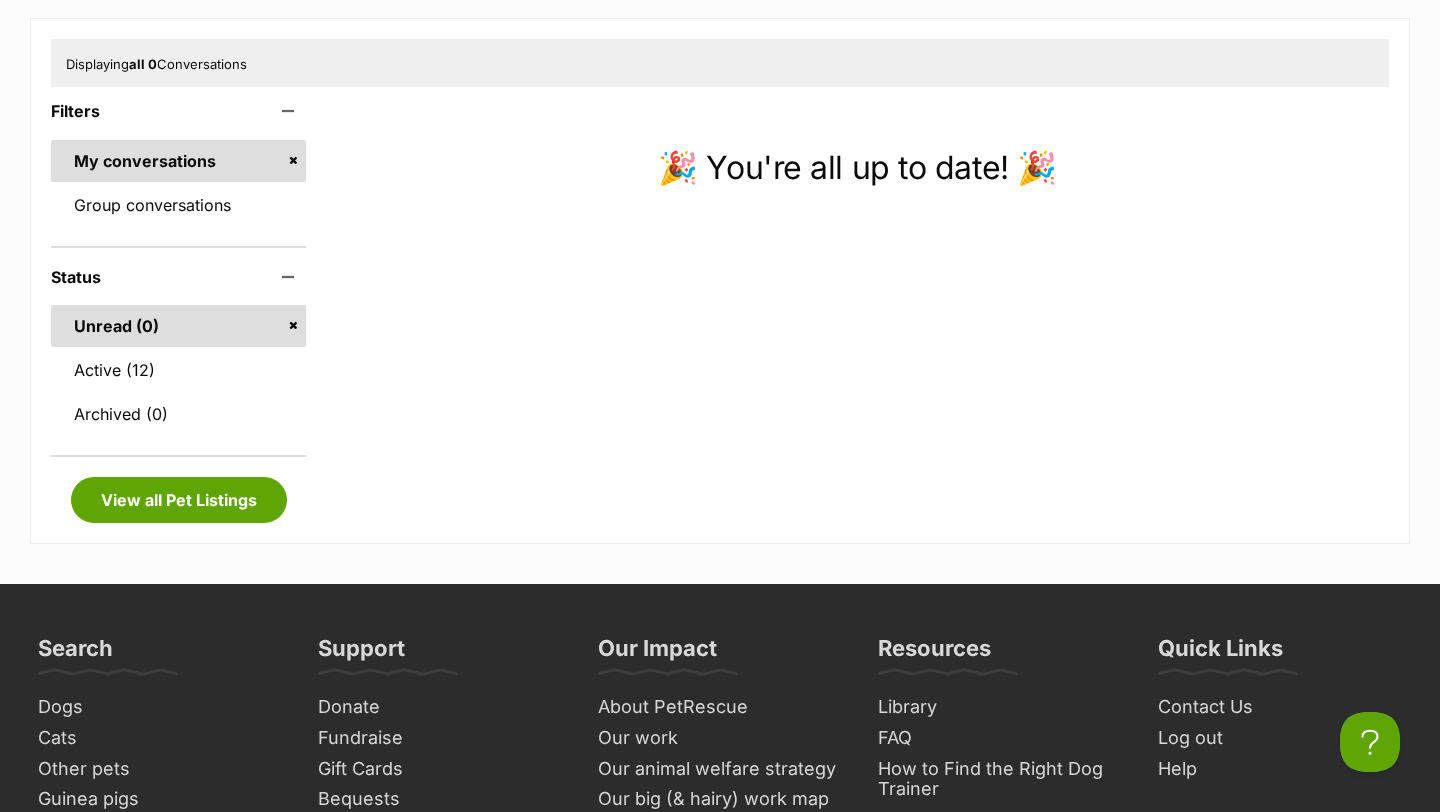 click on "Unread (0)" at bounding box center (178, 326) 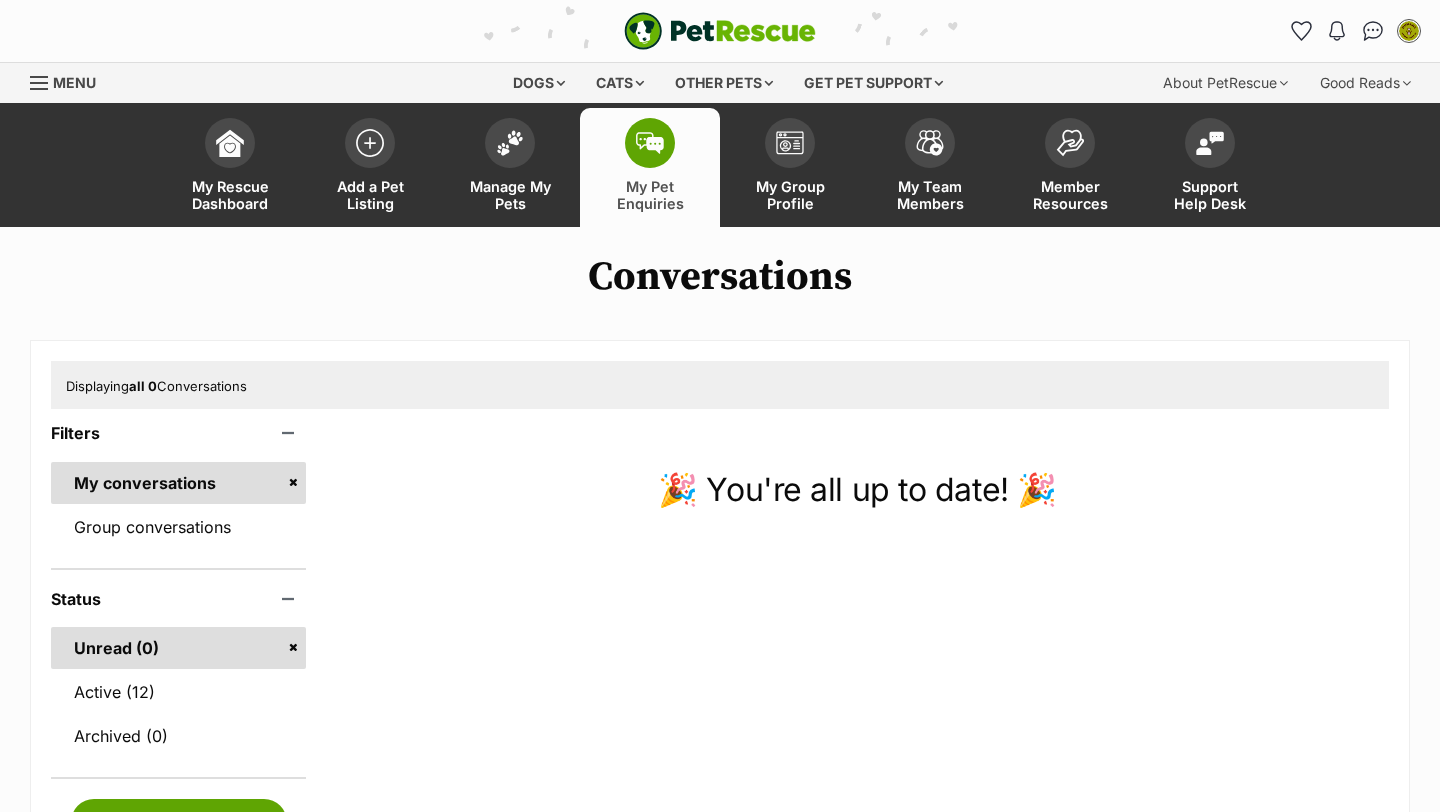 scroll, scrollTop: 0, scrollLeft: 0, axis: both 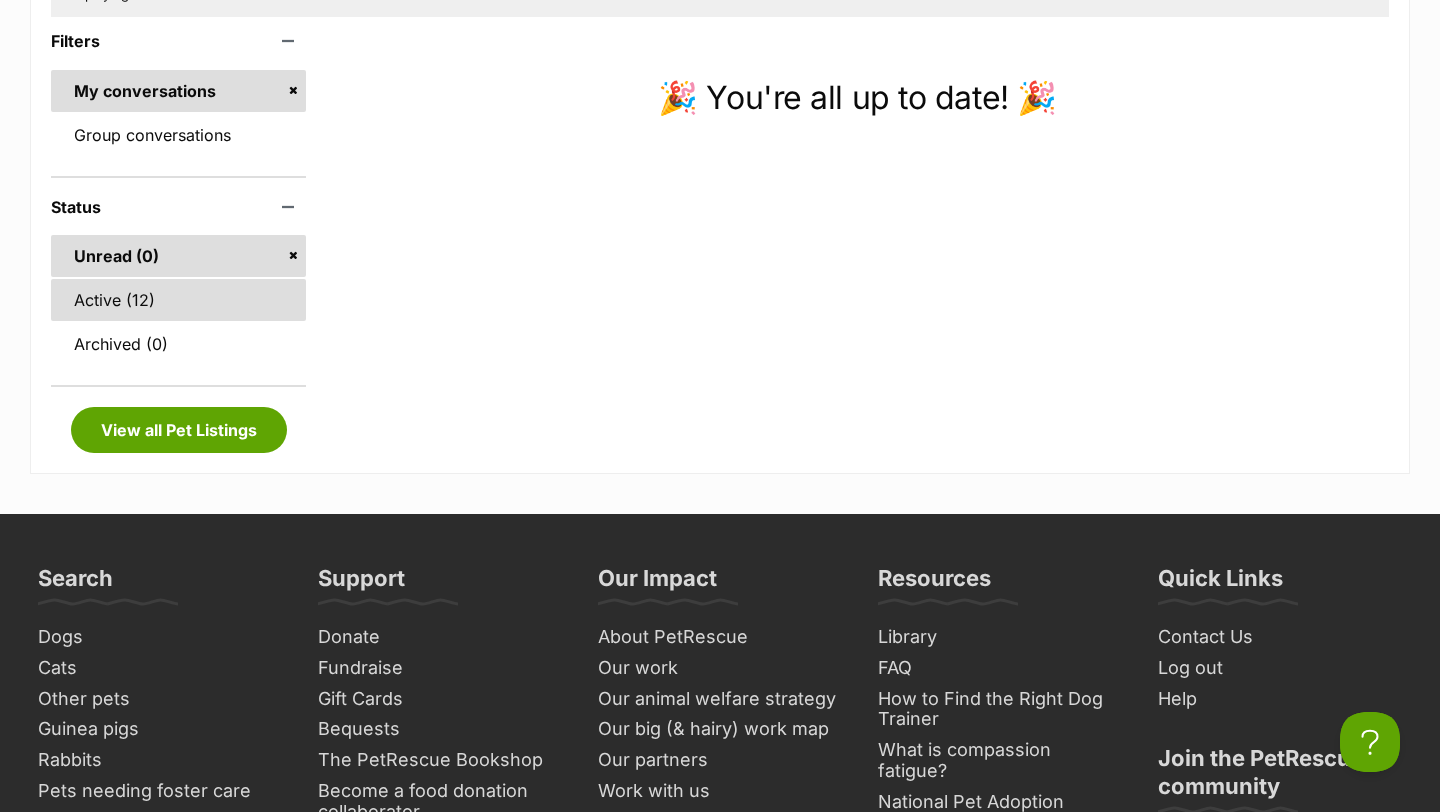 click on "Active (12)" at bounding box center [178, 300] 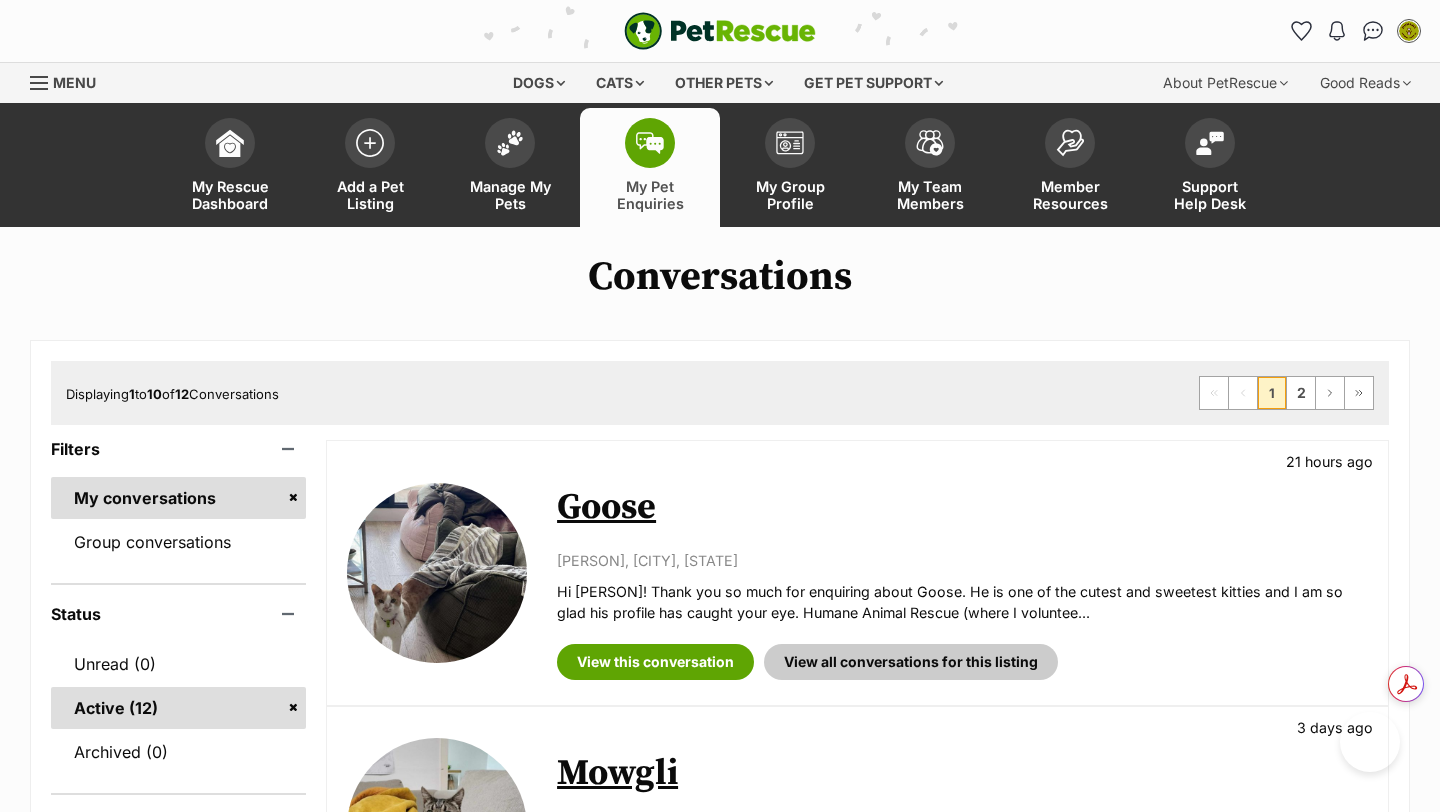 scroll, scrollTop: 0, scrollLeft: 0, axis: both 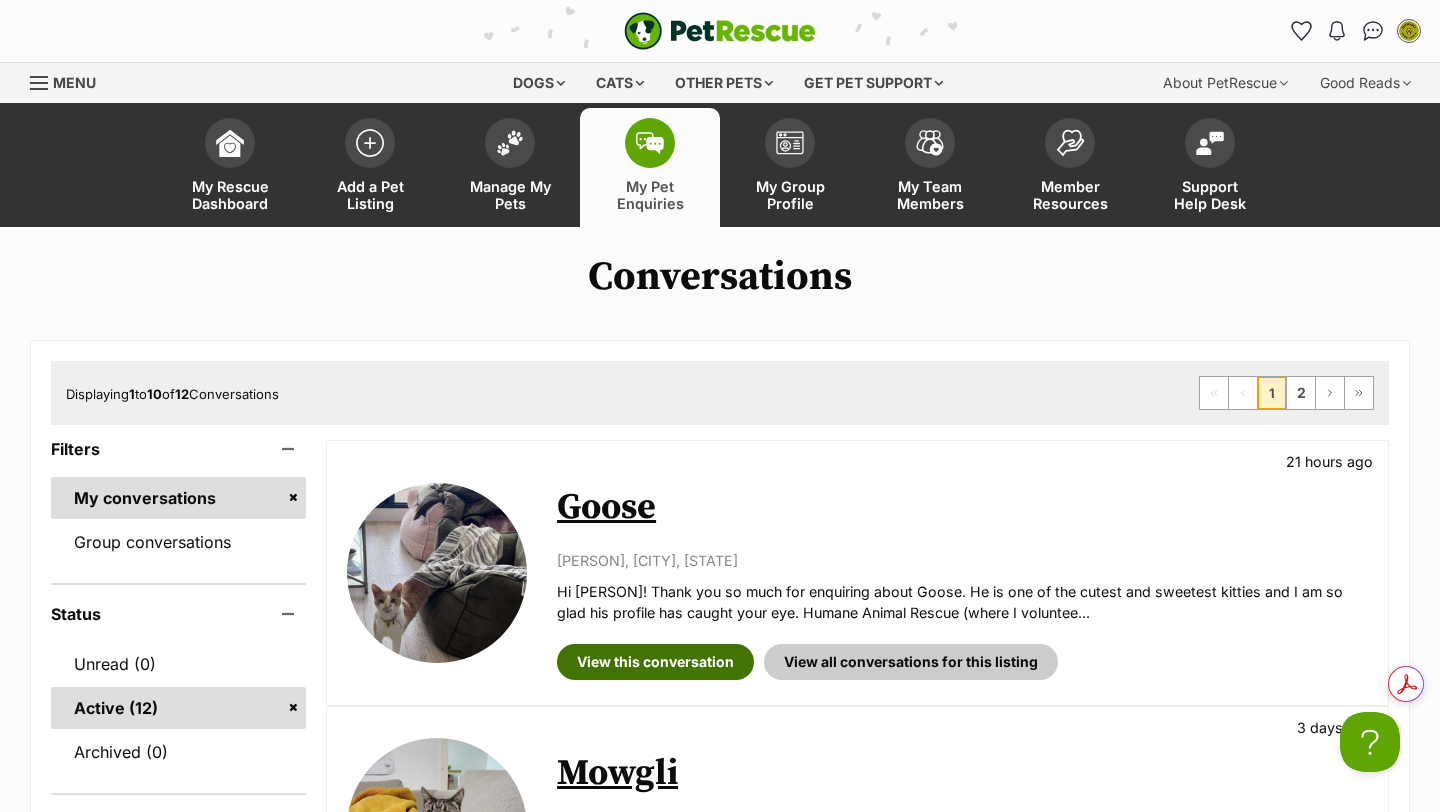 click on "View this conversation" at bounding box center (655, 662) 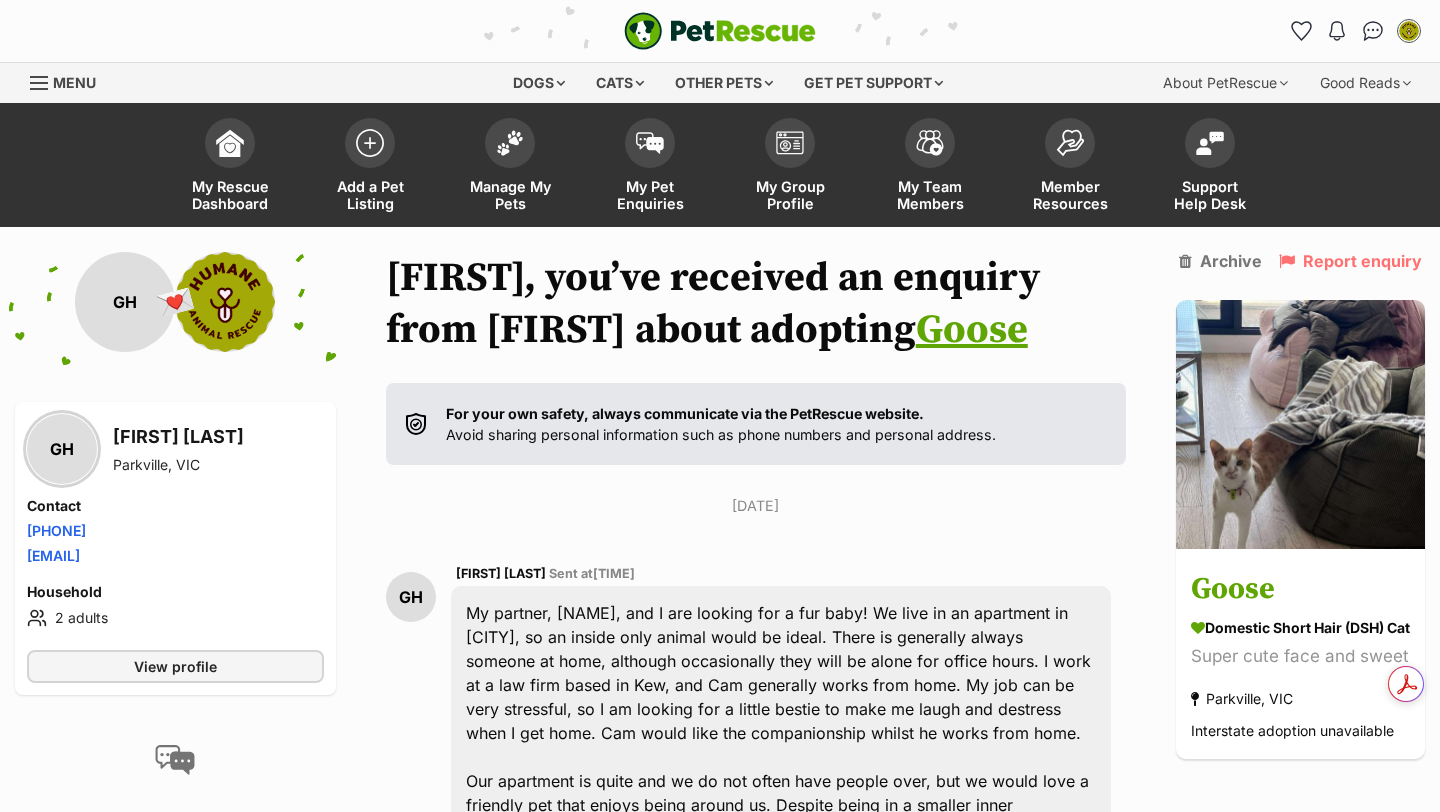 scroll, scrollTop: 177, scrollLeft: 0, axis: vertical 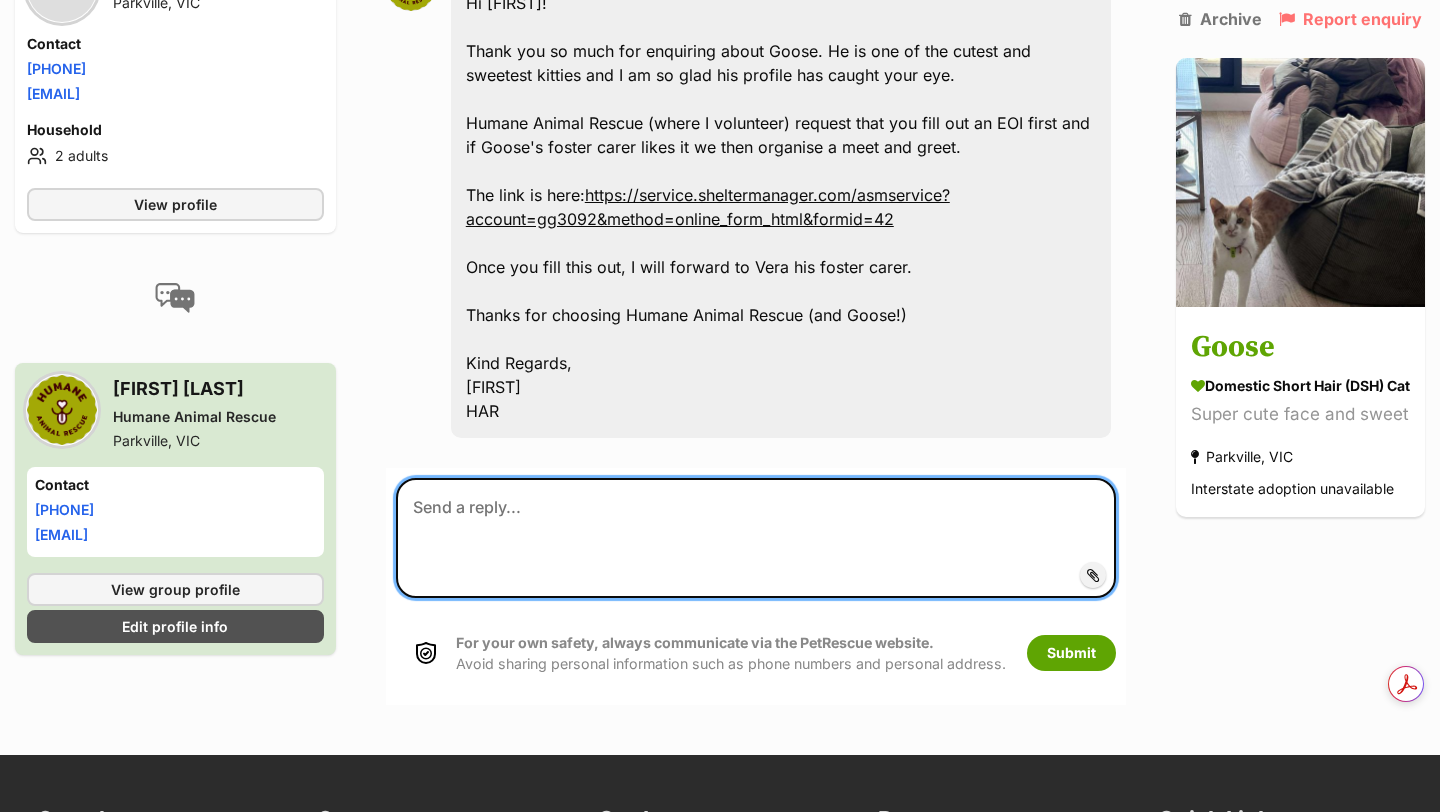 click at bounding box center [756, 538] 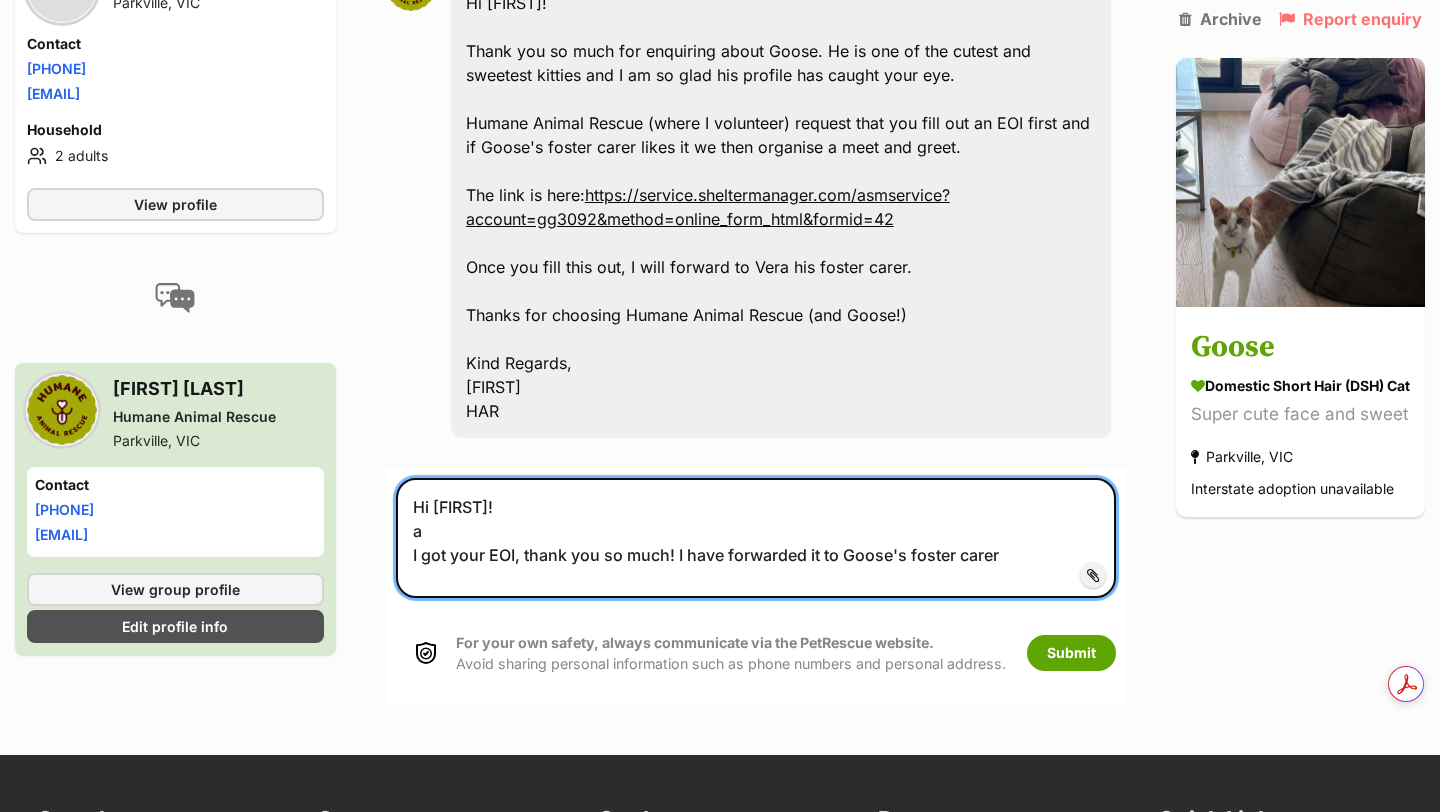 click on "Hi [FIRST]!
a
I got your EOI, thank you so much! I have forwarded it to Goose's foster carer" at bounding box center [756, 538] 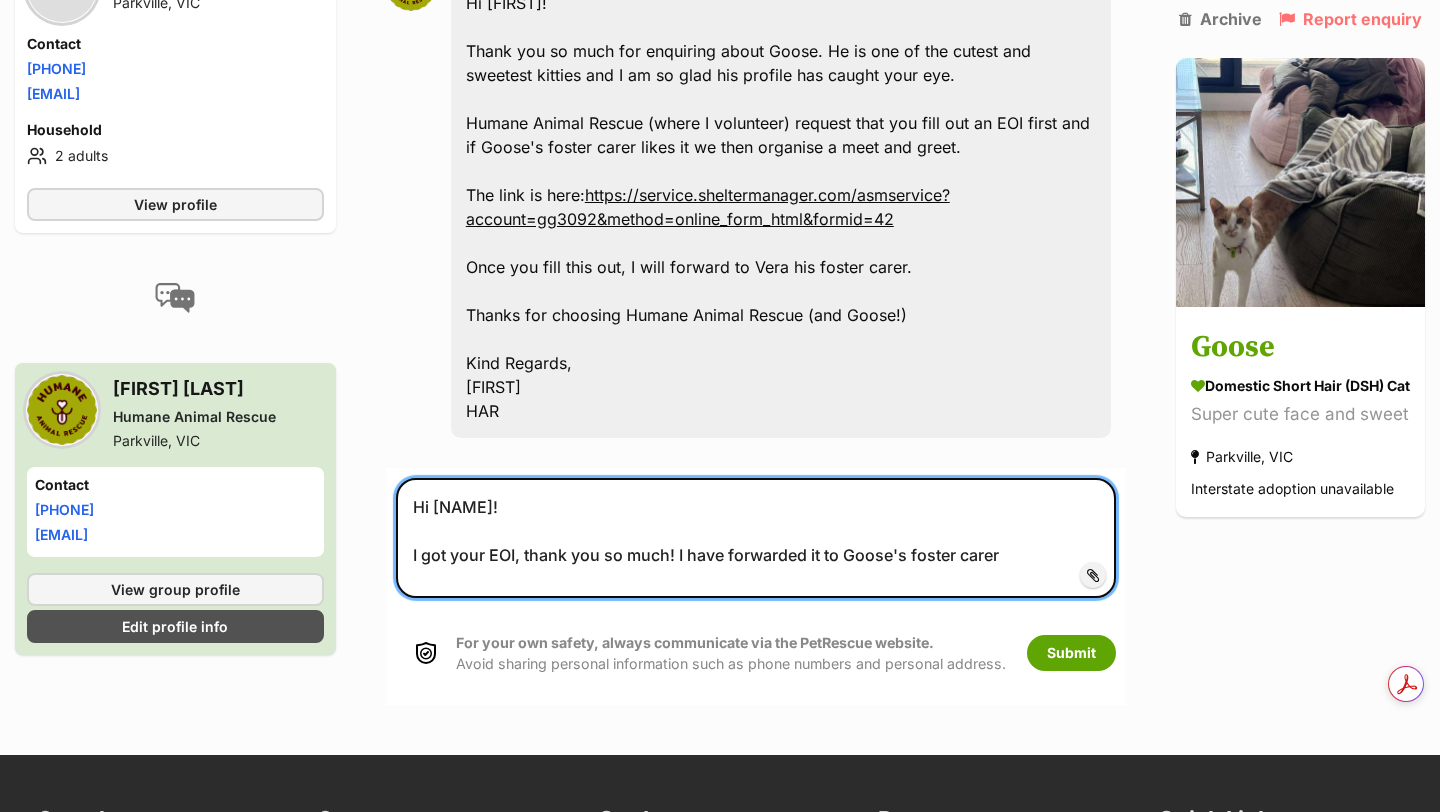click on "Hi [NAME]!
I got your EOI, thank you so much! I have forwarded it to Goose's foster carer" at bounding box center (756, 538) 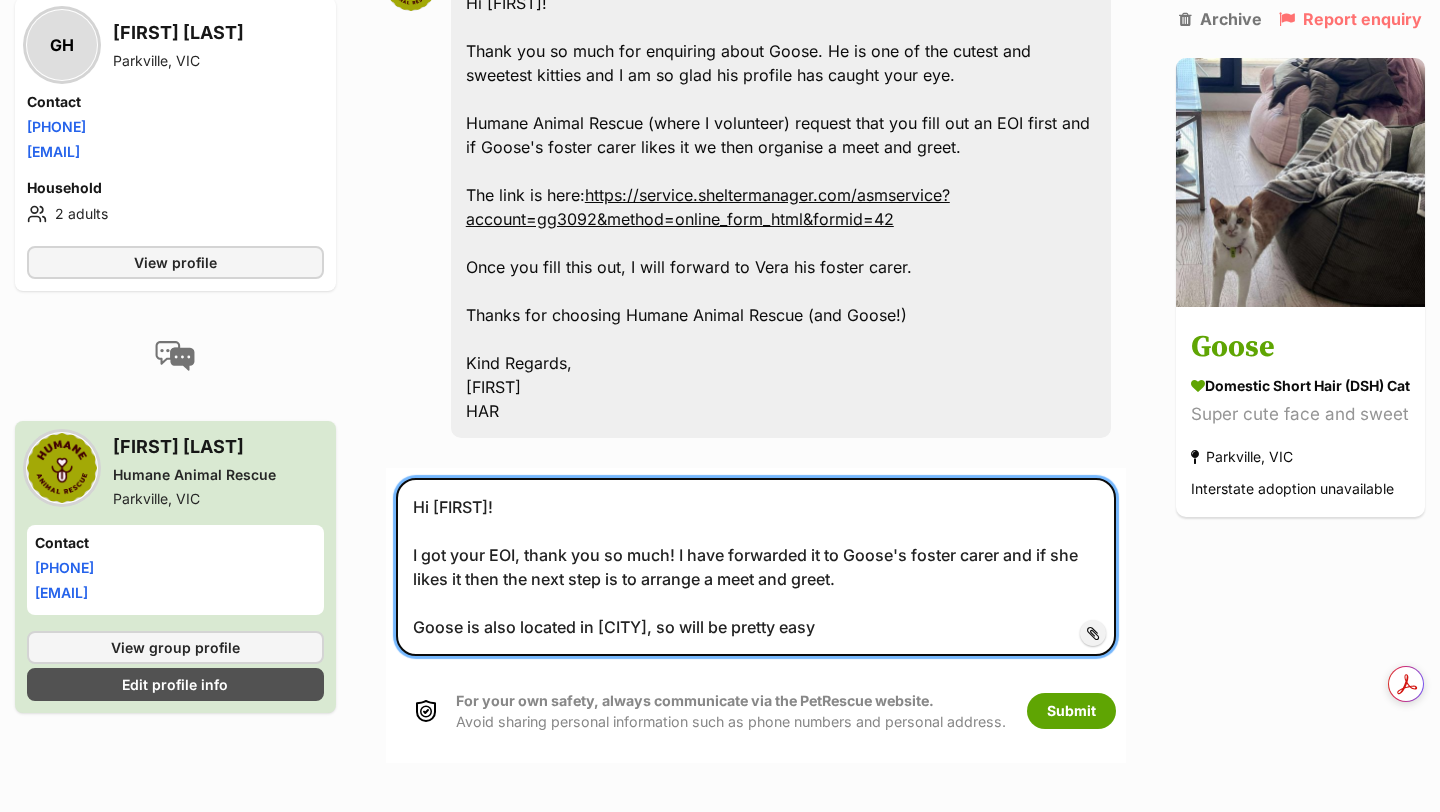 click on "Hi [FIRST]!
I got your EOI, thank you so much! I have forwarded it to Goose's foster carer and if she likes it then the next step is to arrange a meet and greet.
Goose is also located in [CITY], so will be pretty easy" at bounding box center (756, 567) 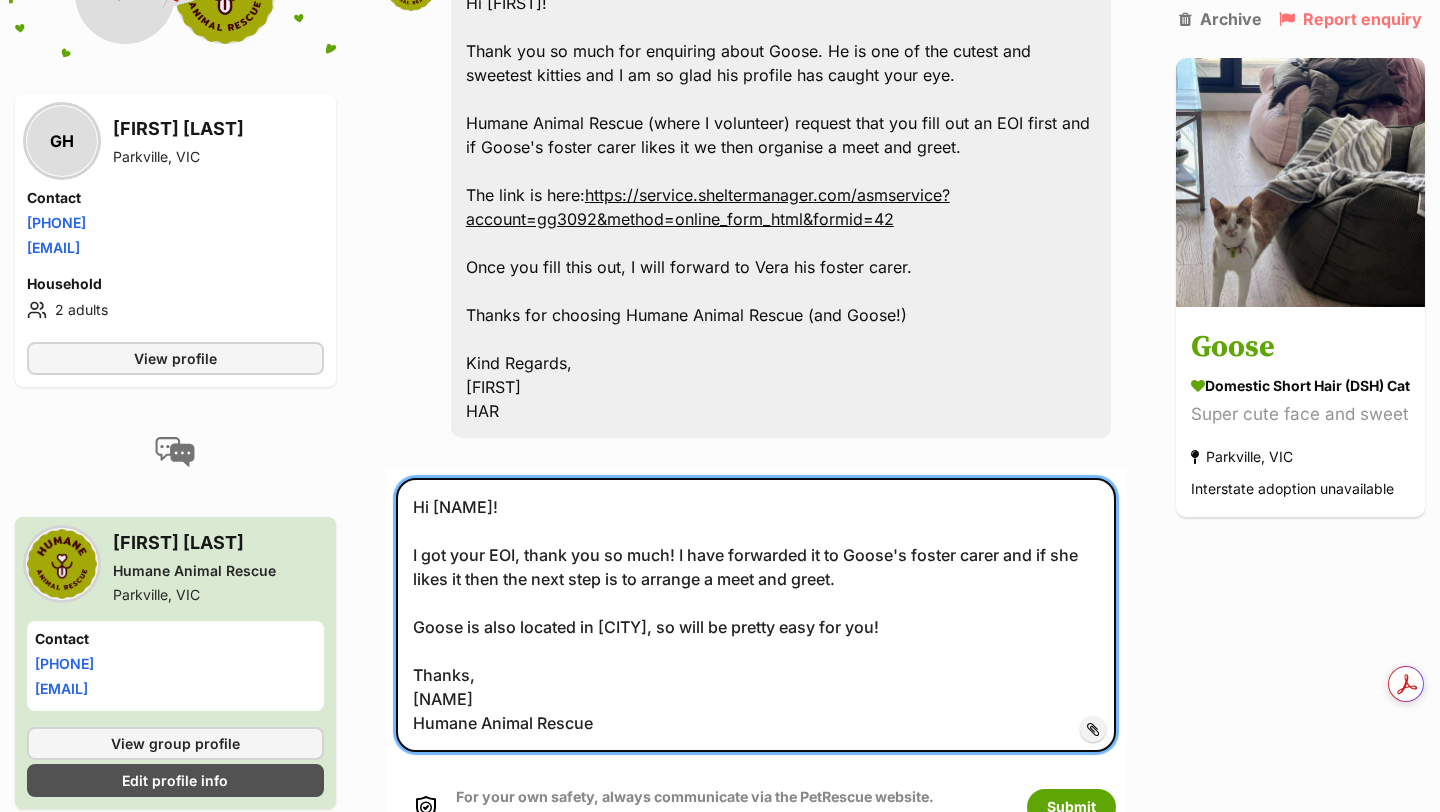 click on "Hi [NAME]!
I got your EOI, thank you so much! I have forwarded it to Goose's foster carer and if she likes it then the next step is to arrange a meet and greet.
Goose is also located in [CITY], so will be pretty easy for you!
Thanks,
[NAME]
Humane Animal Rescue" at bounding box center [756, 615] 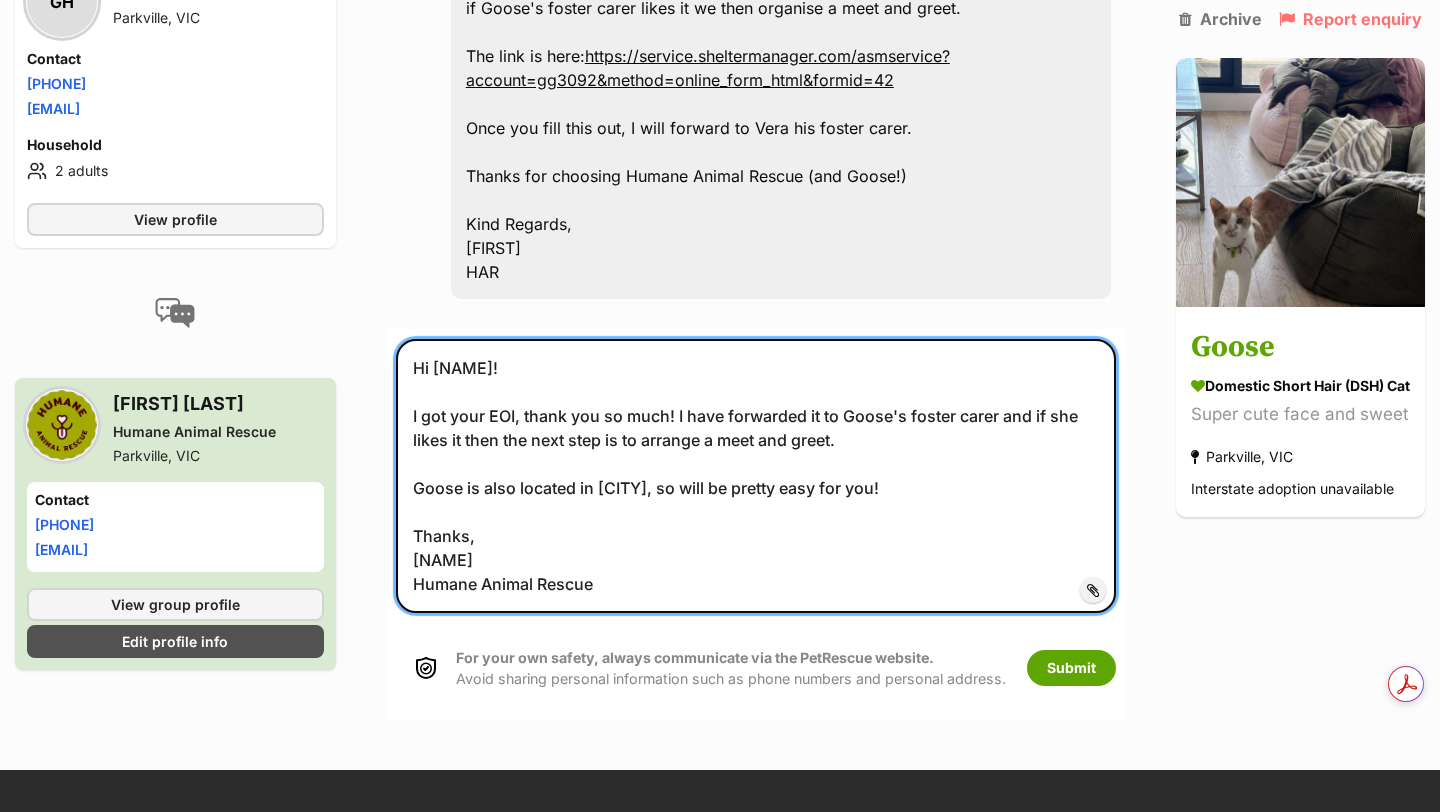 scroll, scrollTop: 1212, scrollLeft: 0, axis: vertical 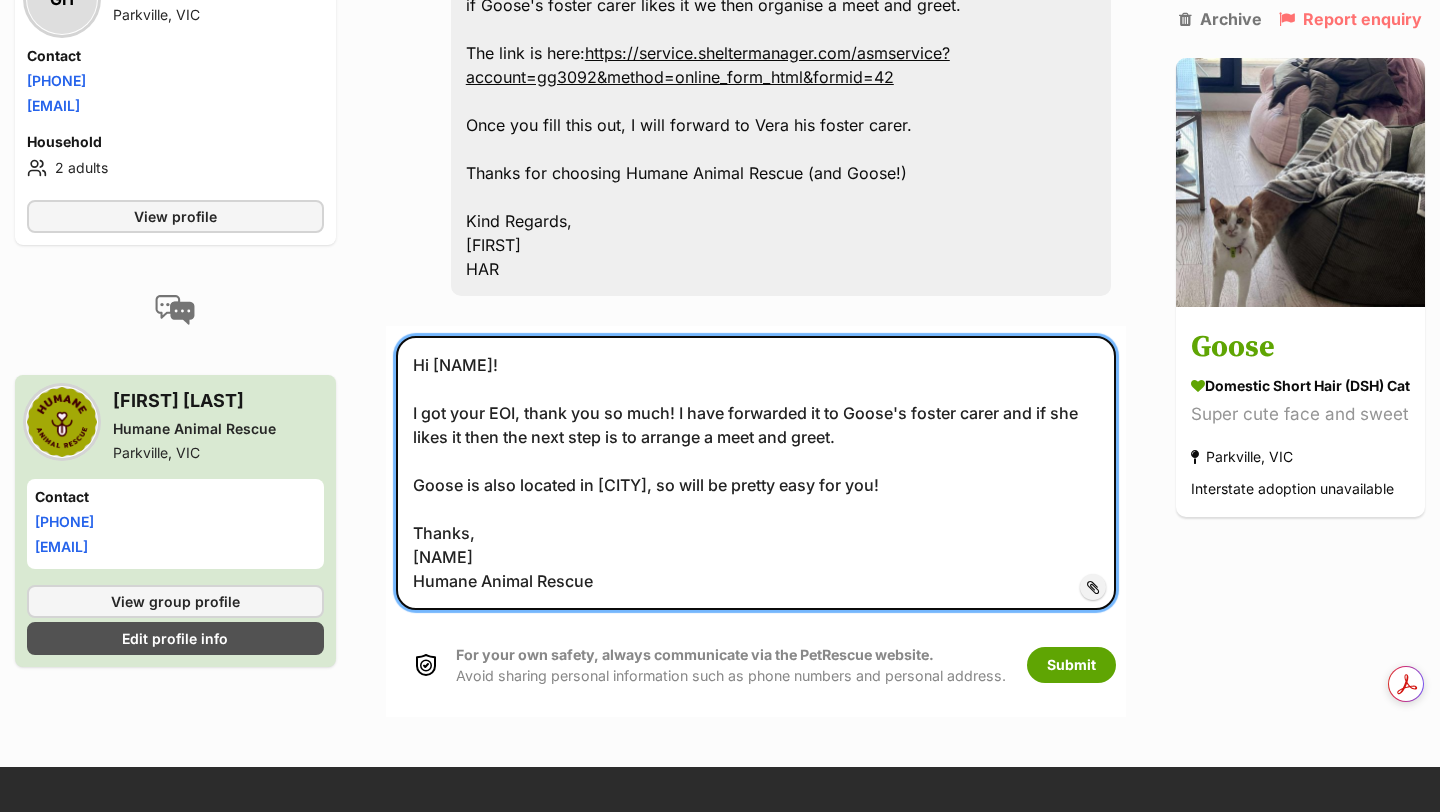 click on "Hi [NAME]!
I got your EOI, thank you so much! I have forwarded it to Goose's foster carer and if she likes it then the next step is to arrange a meet and greet.
Goose is also located in [CITY], so will be pretty easy for you!
Thanks,
[NAME]
Humane Animal Rescue" at bounding box center (756, 473) 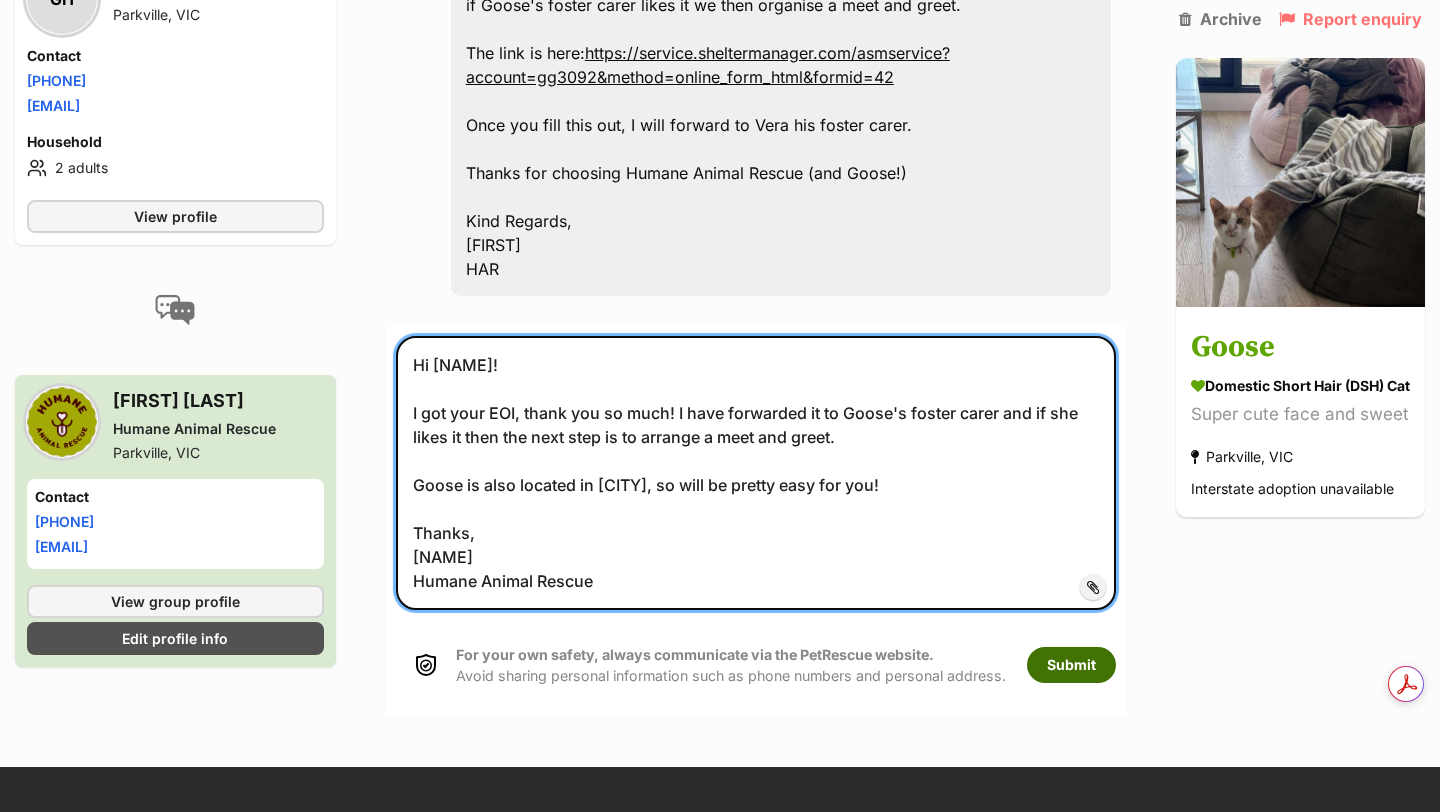 type on "Hi Georgia!
I got your EOI, thank you so much! I have forwarded it to Goose's foster carer and if she likes it then the next step is to arrange a meet and greet.
Goose is also located in Parkville, so will be pretty easy for you!
Thanks,
Melissa
Humane Animal Rescue" 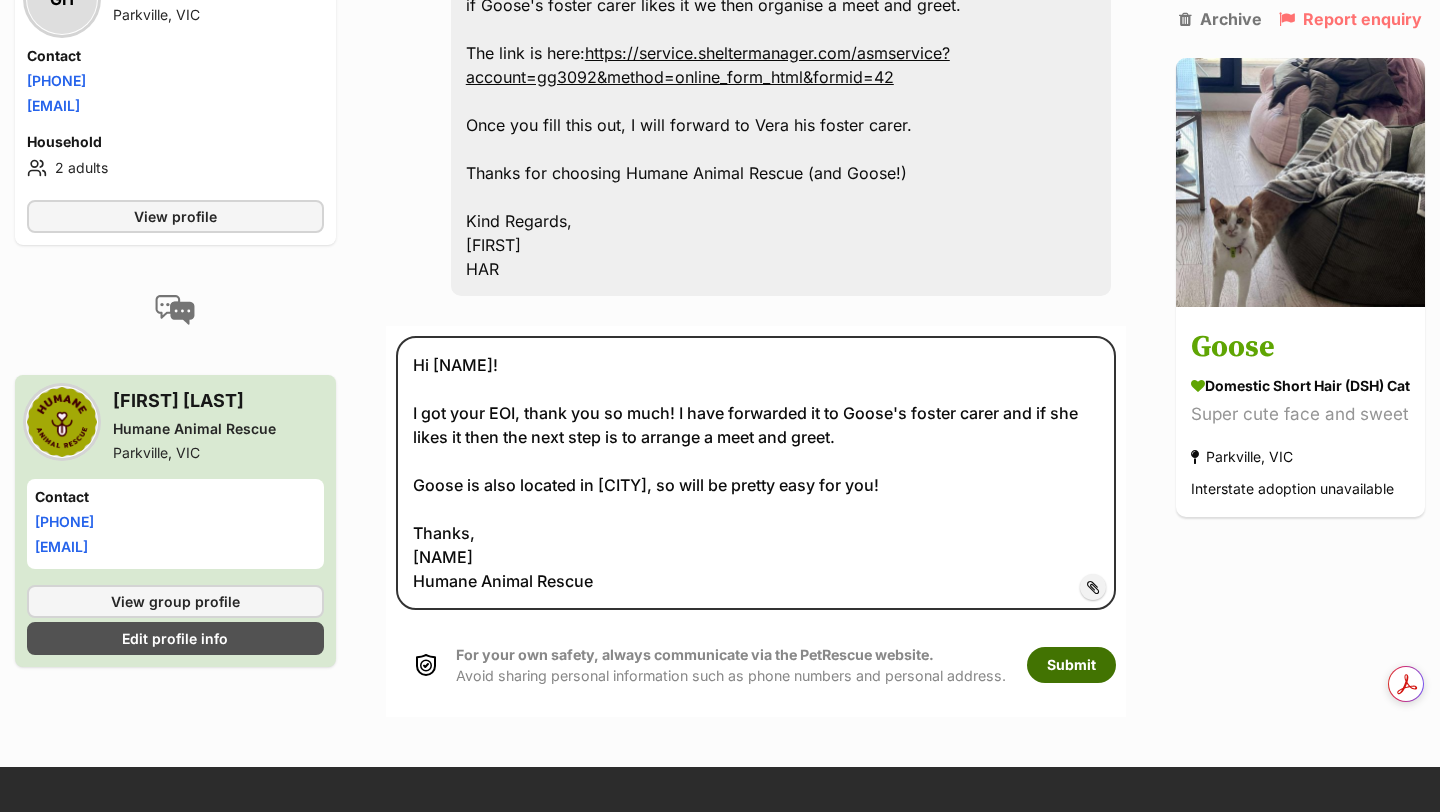 click on "Submit" at bounding box center (1071, 665) 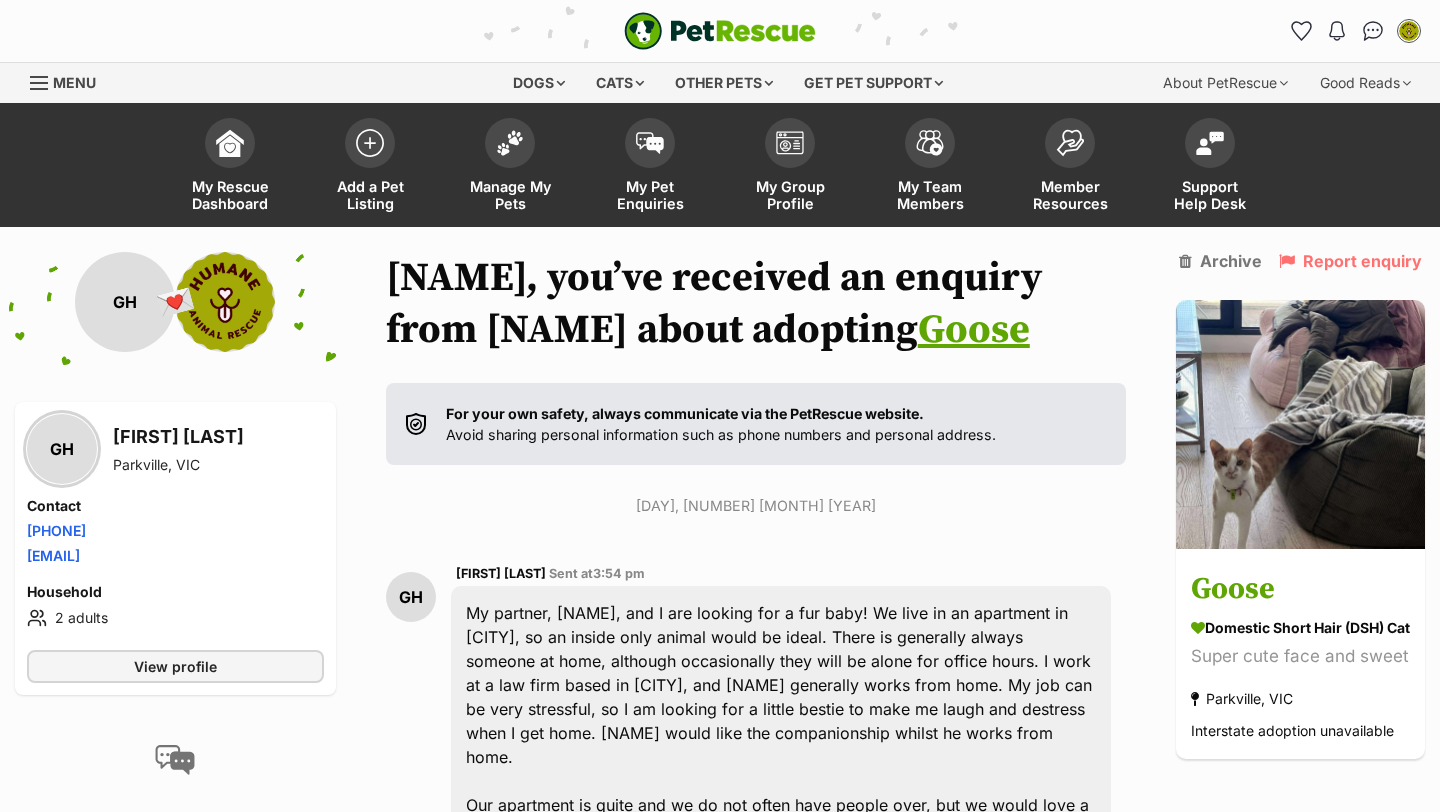 scroll, scrollTop: 1312, scrollLeft: 0, axis: vertical 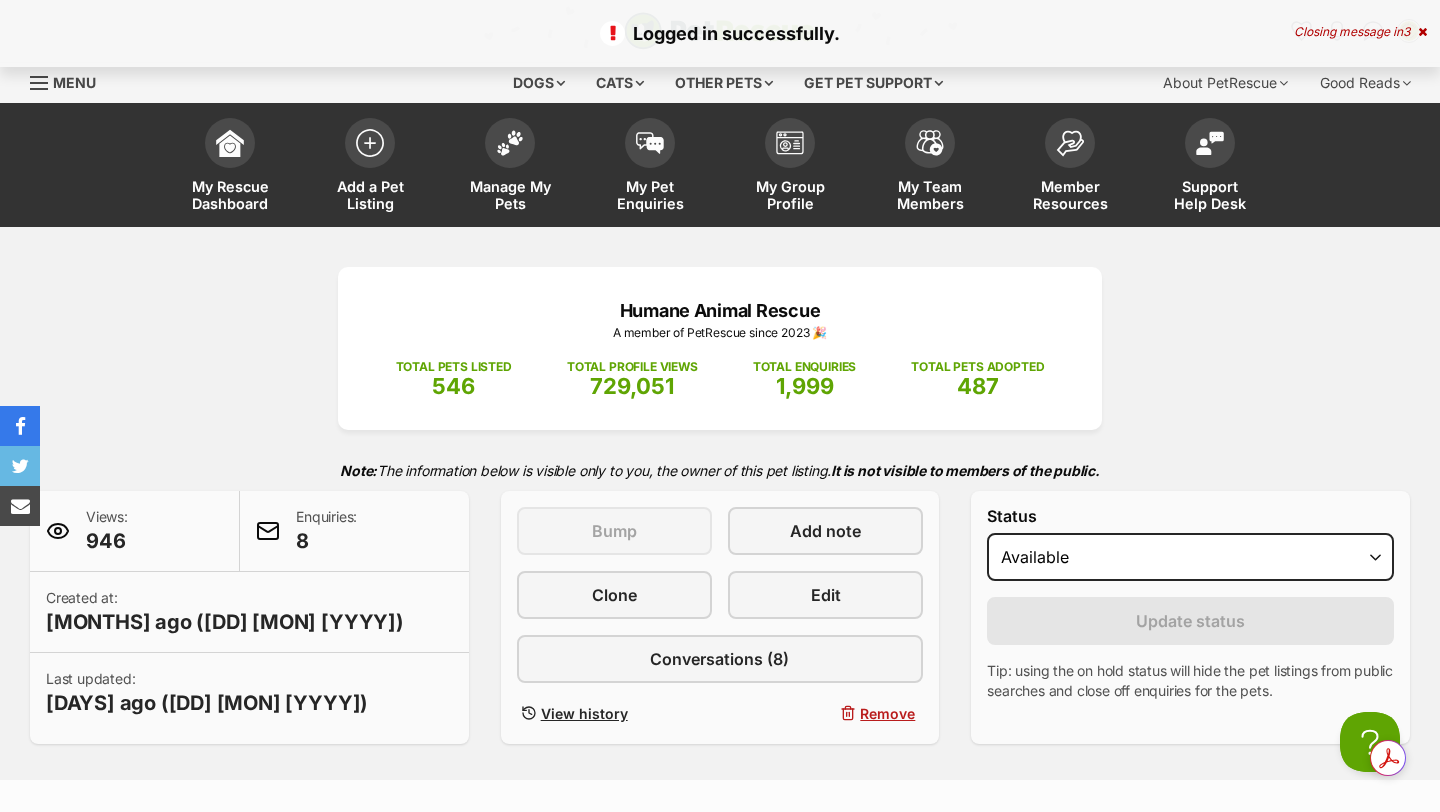 click at bounding box center [1422, 32] 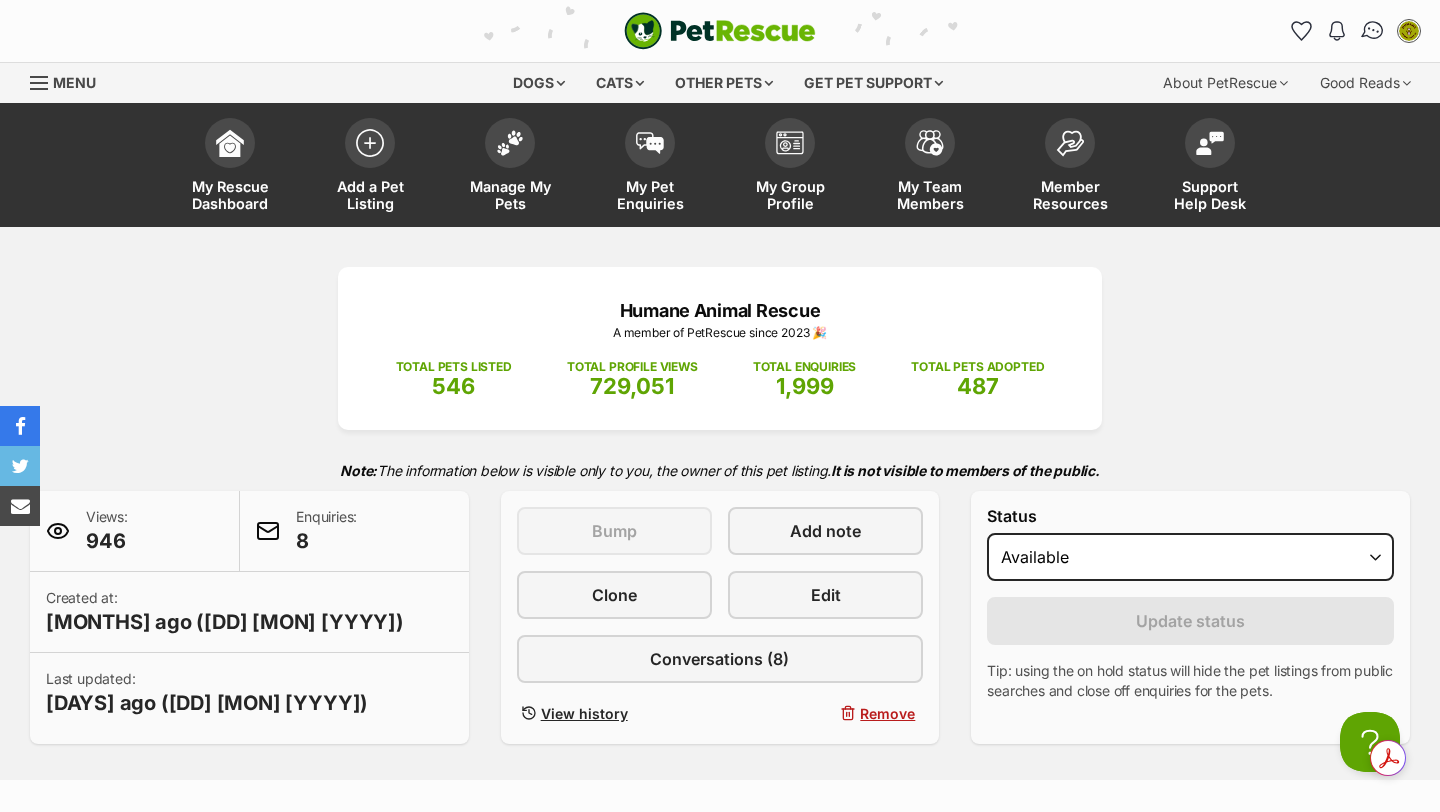 scroll, scrollTop: 0, scrollLeft: 0, axis: both 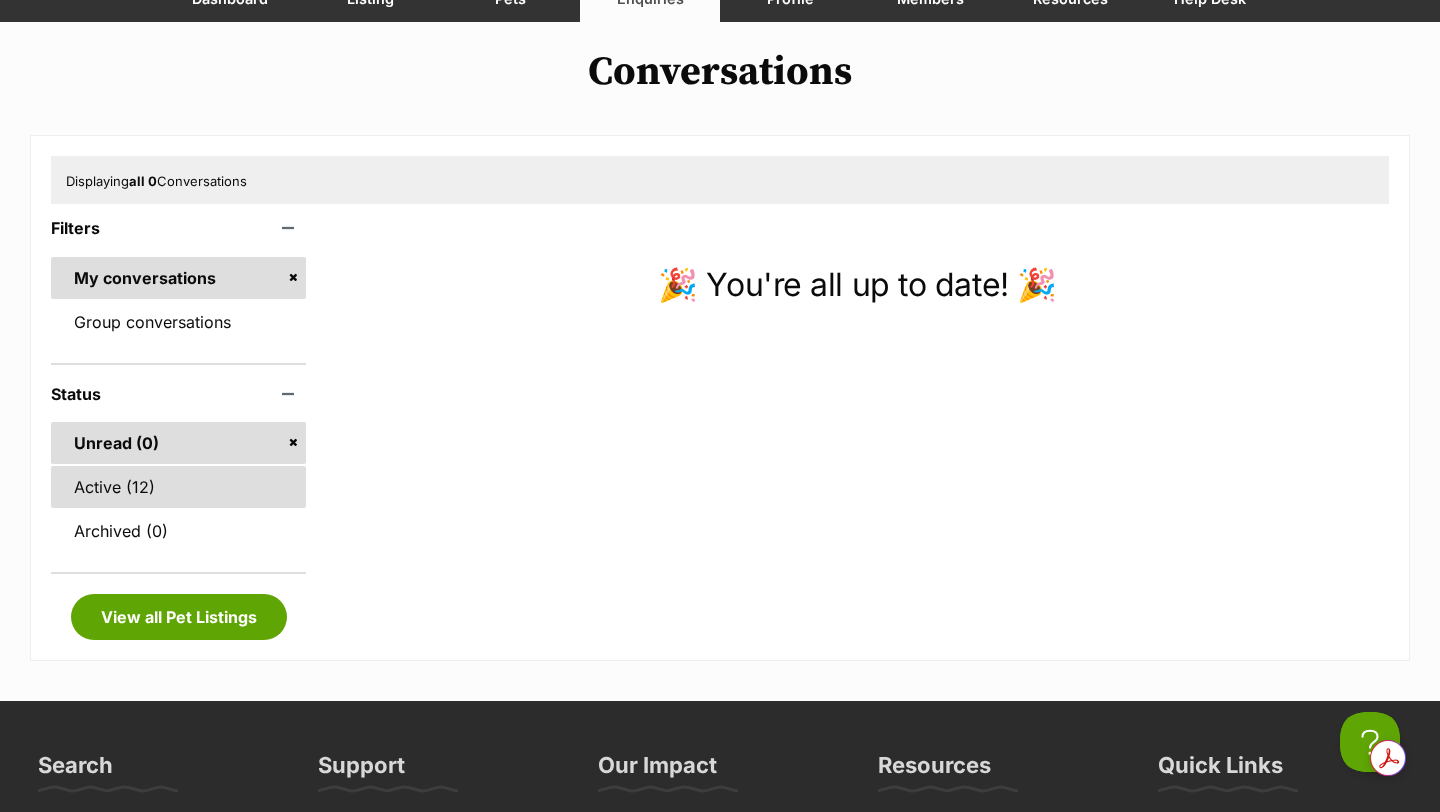 click on "Active (12)" at bounding box center (178, 487) 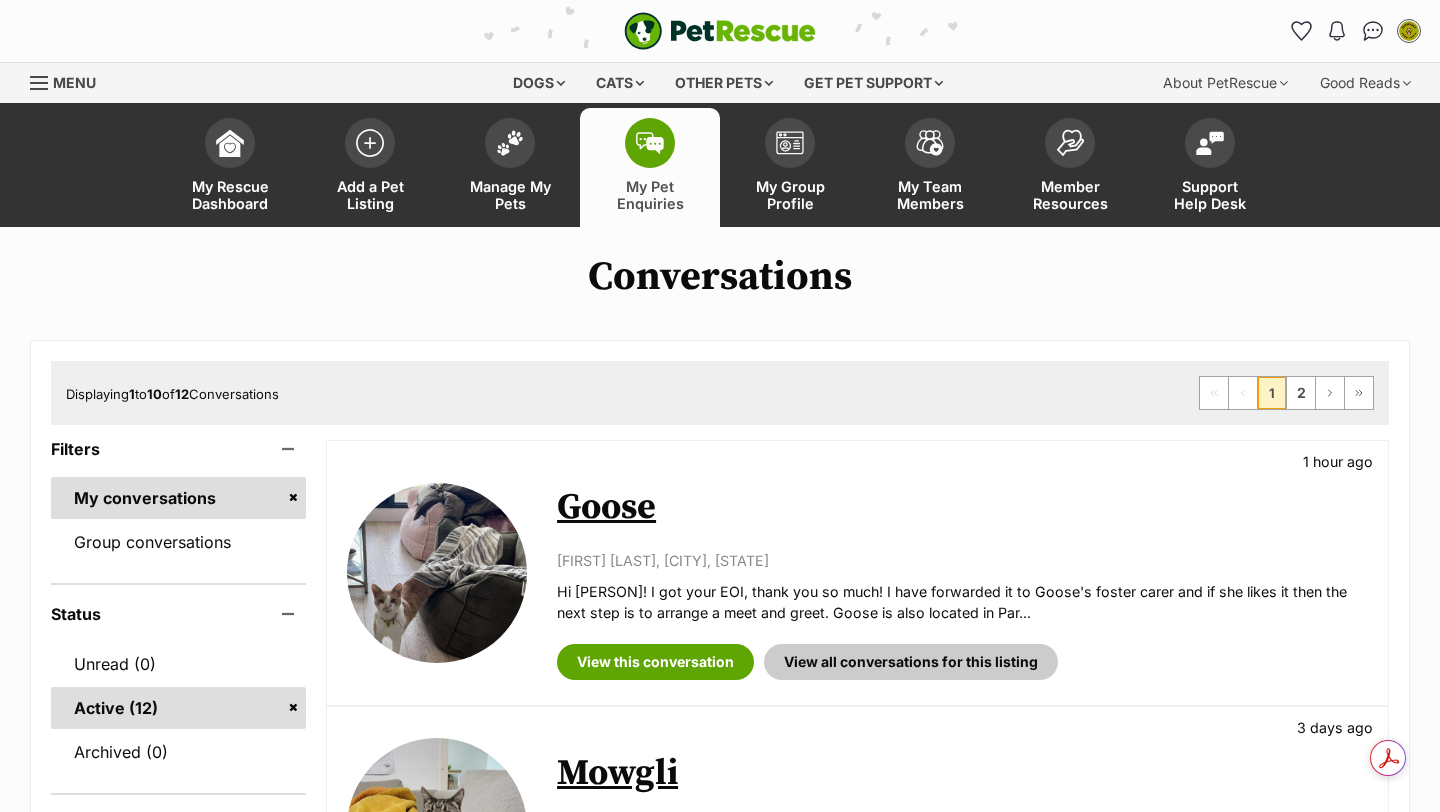 scroll, scrollTop: 0, scrollLeft: 0, axis: both 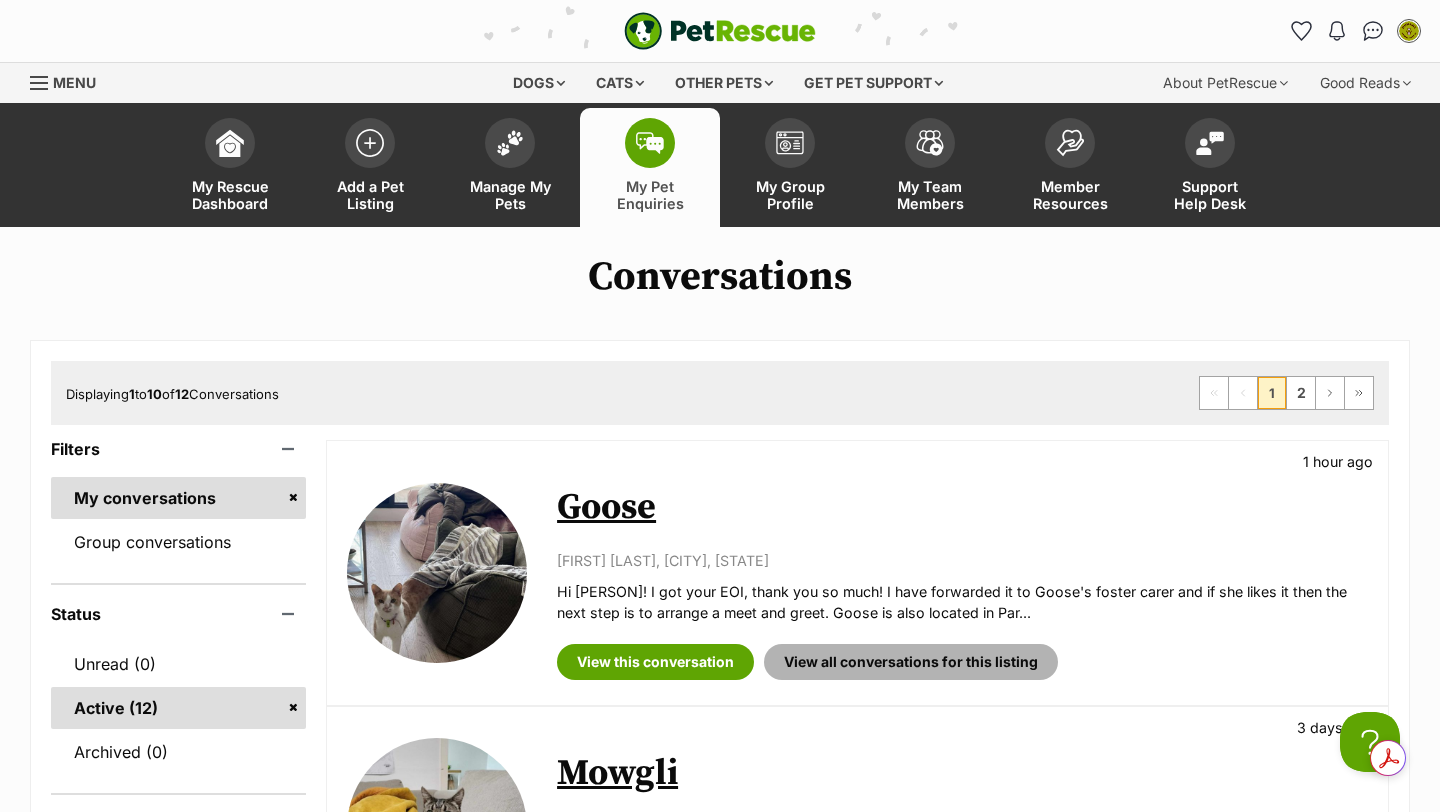 click on "View all conversations for this listing" at bounding box center (911, 662) 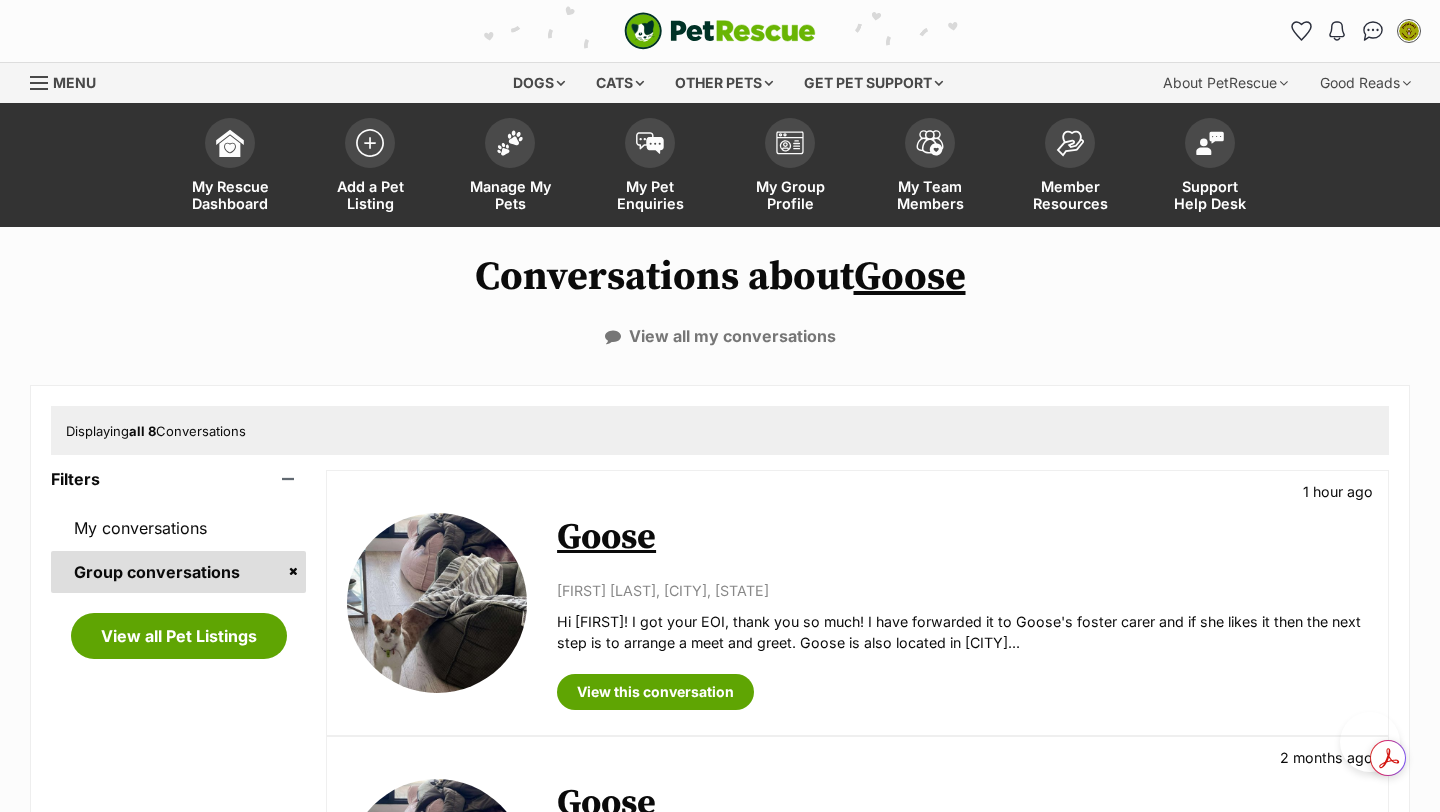 scroll, scrollTop: 0, scrollLeft: 0, axis: both 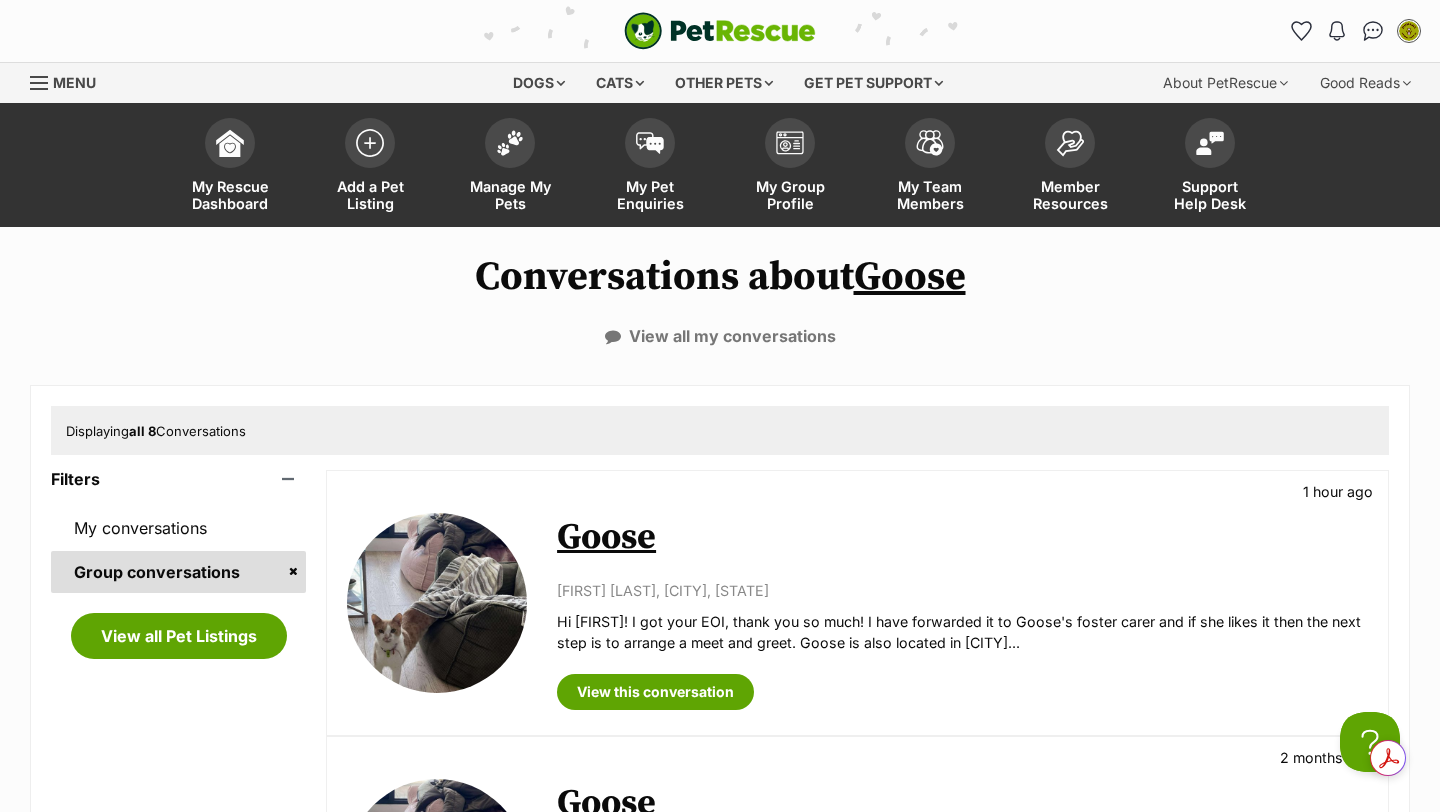 click on "Goose" at bounding box center (606, 537) 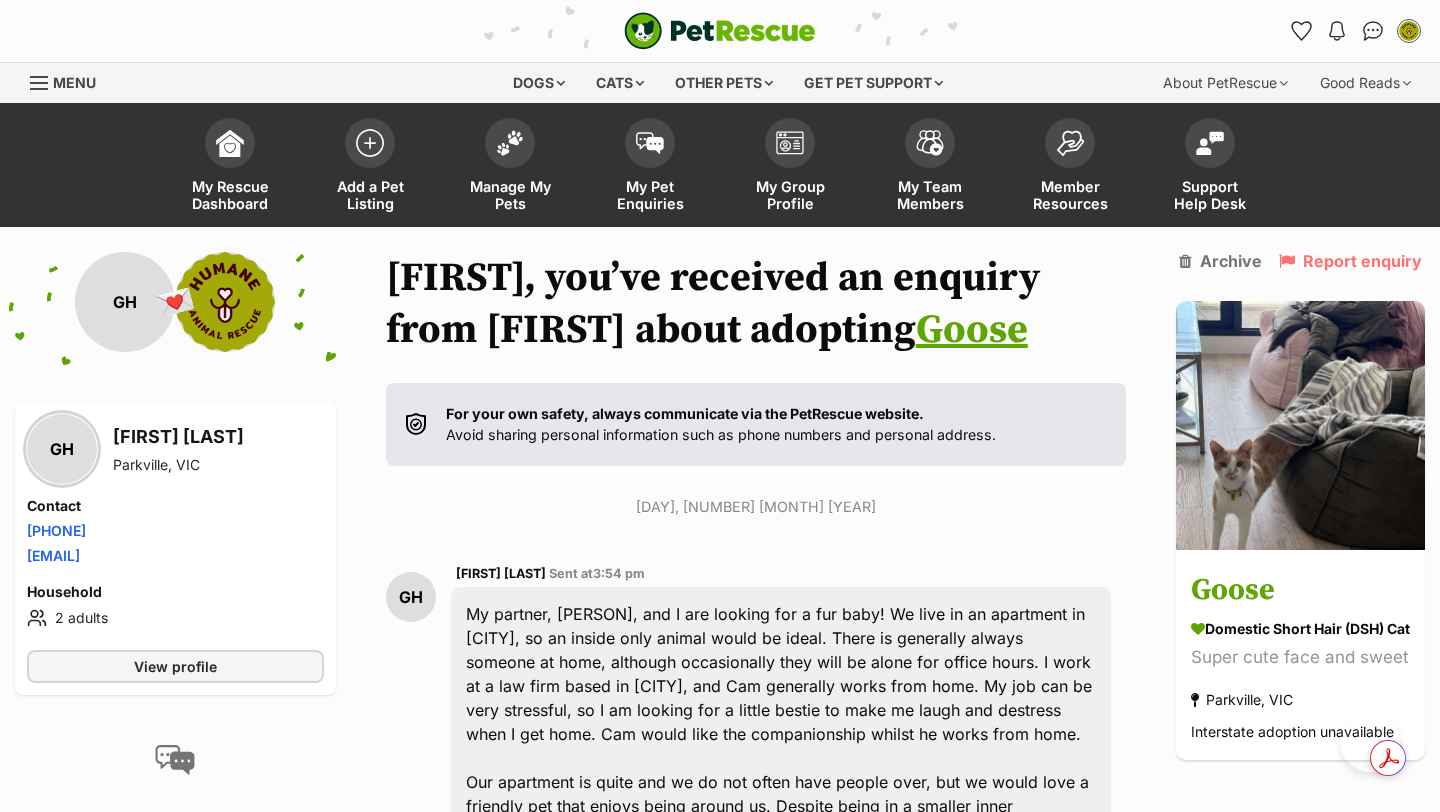 scroll, scrollTop: 459, scrollLeft: 0, axis: vertical 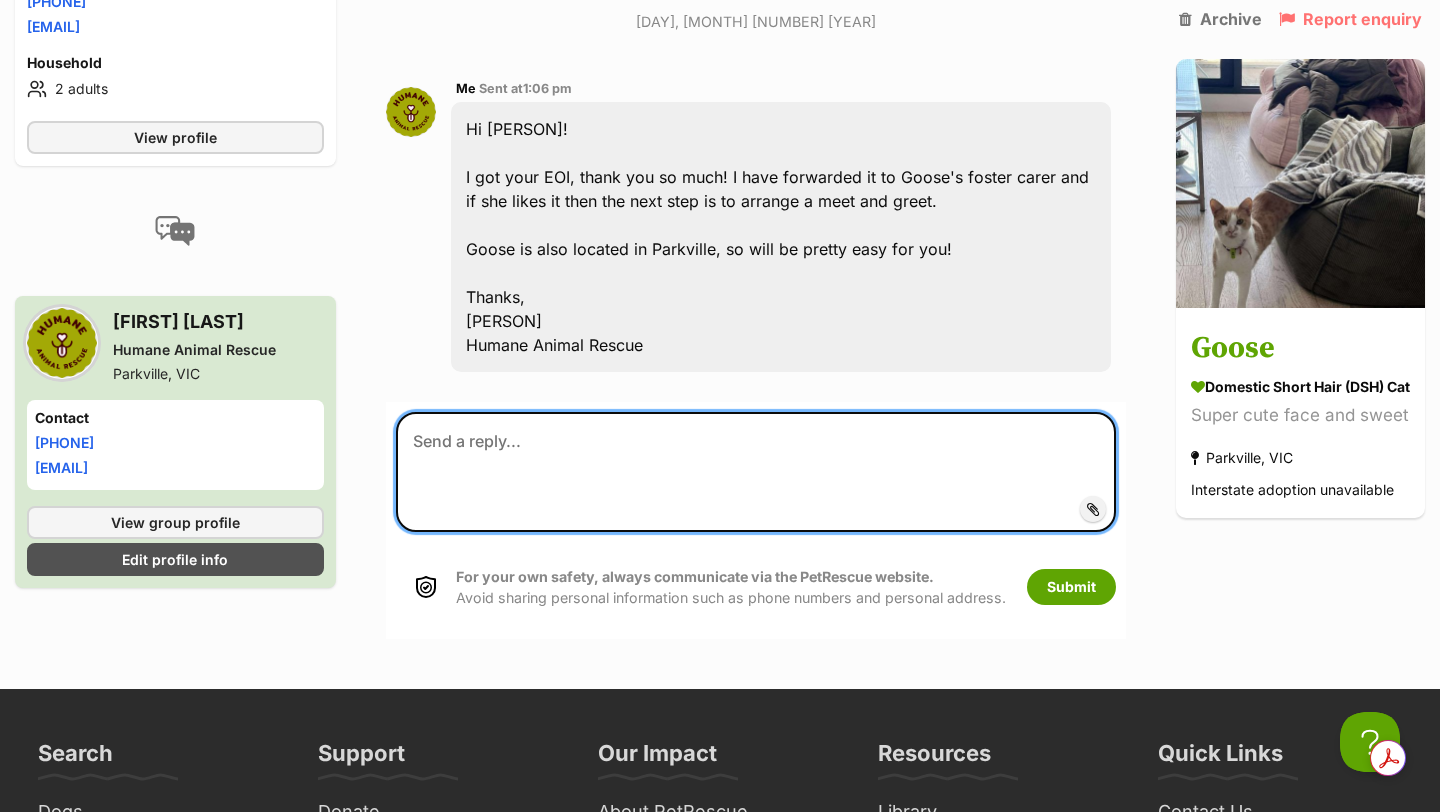 click at bounding box center (756, 472) 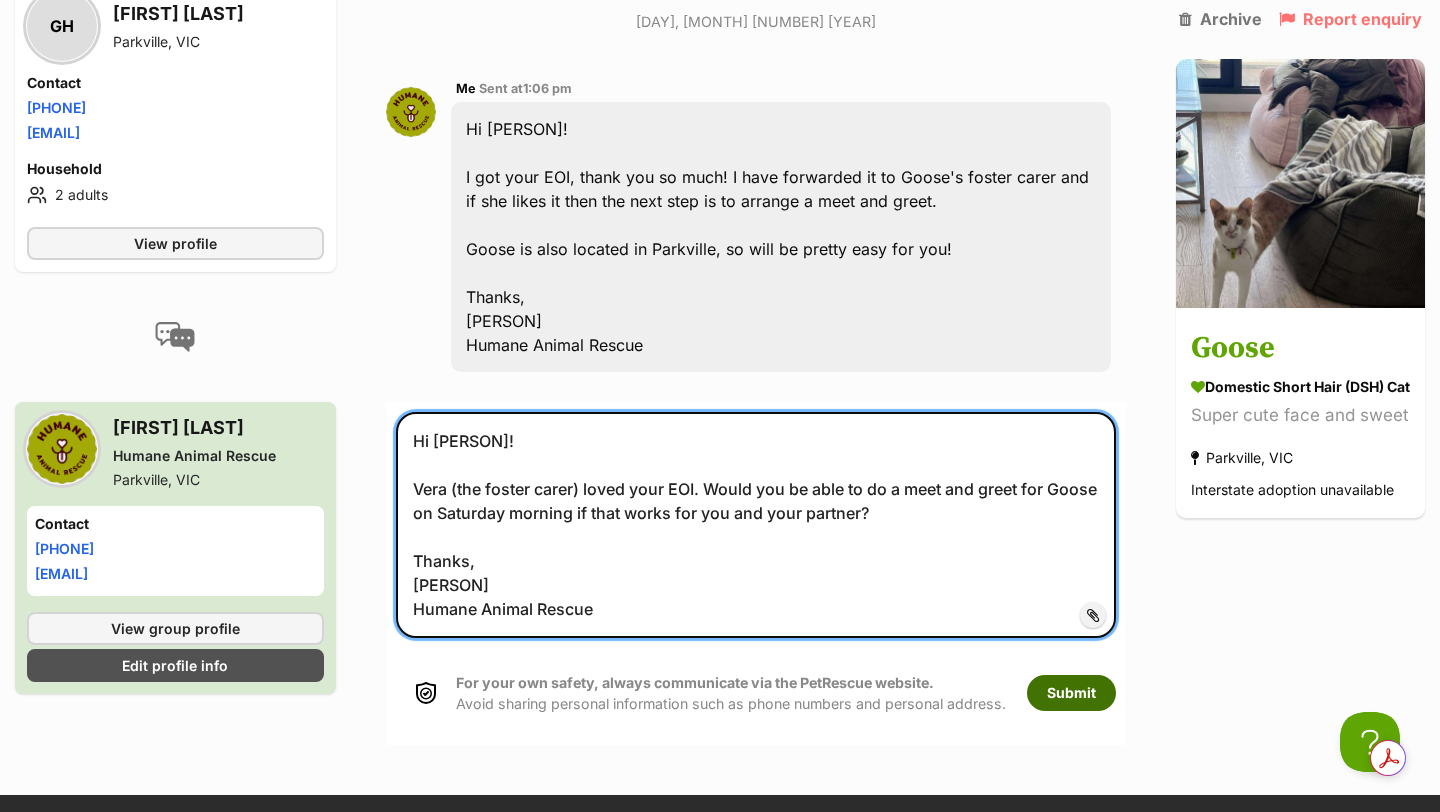 type on "Hi Georgia!
Vera (the foster carer) loved your EOI. Would you be able to do a meet and greet for Goose on Saturday morning if that works for you and your partner?
Thanks,
Melissa
Humane Animal Rescue" 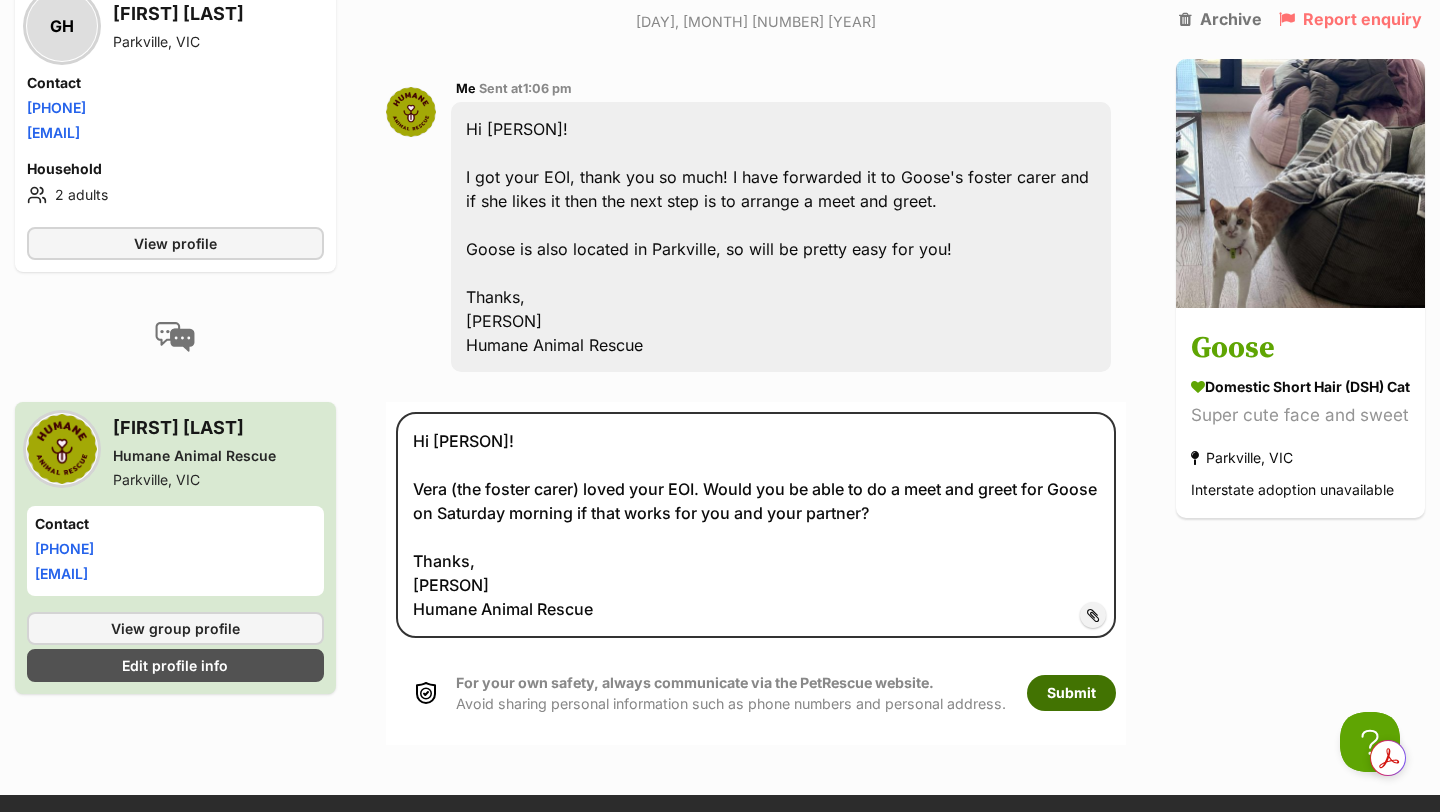 click on "Submit" at bounding box center [1071, 693] 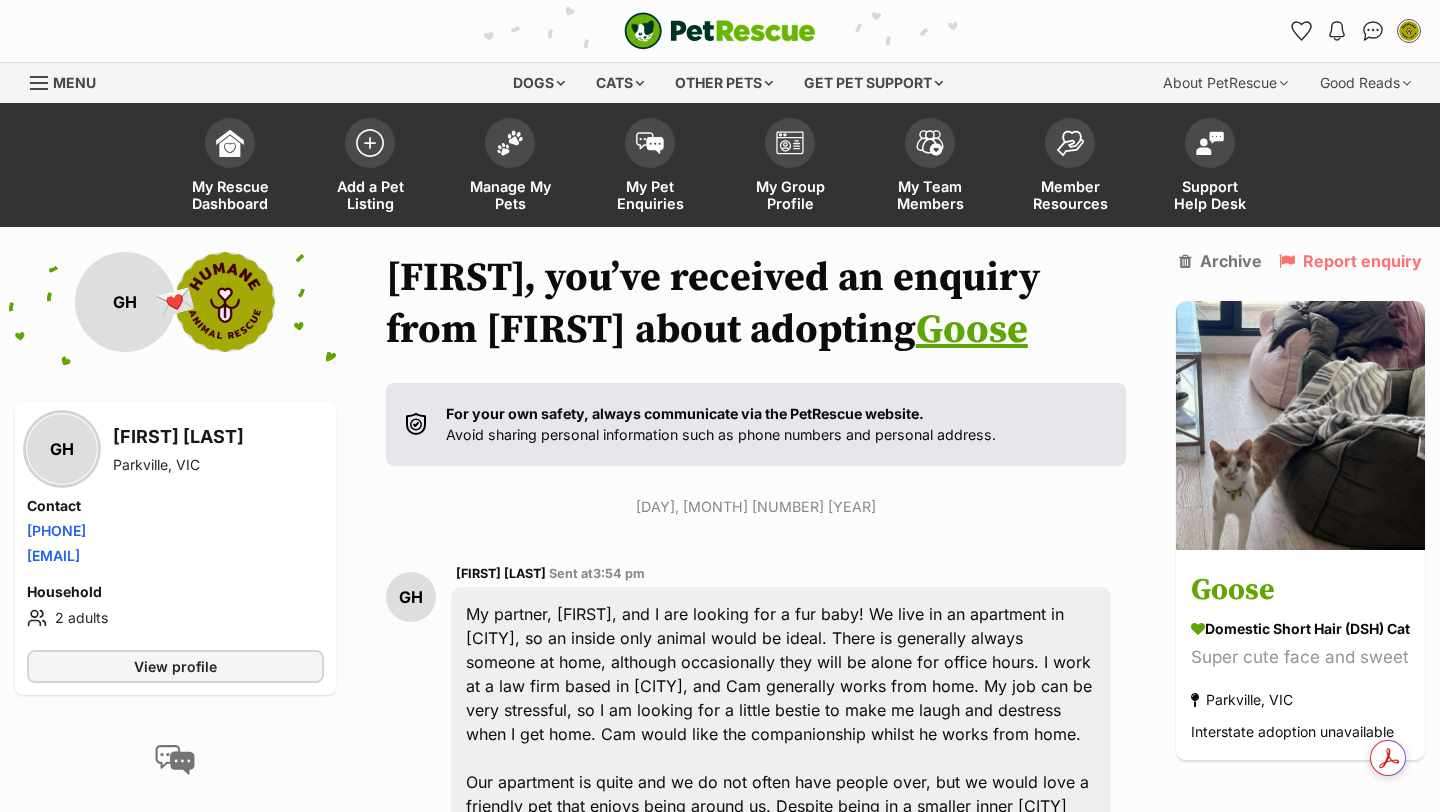 scroll, scrollTop: 1677, scrollLeft: 0, axis: vertical 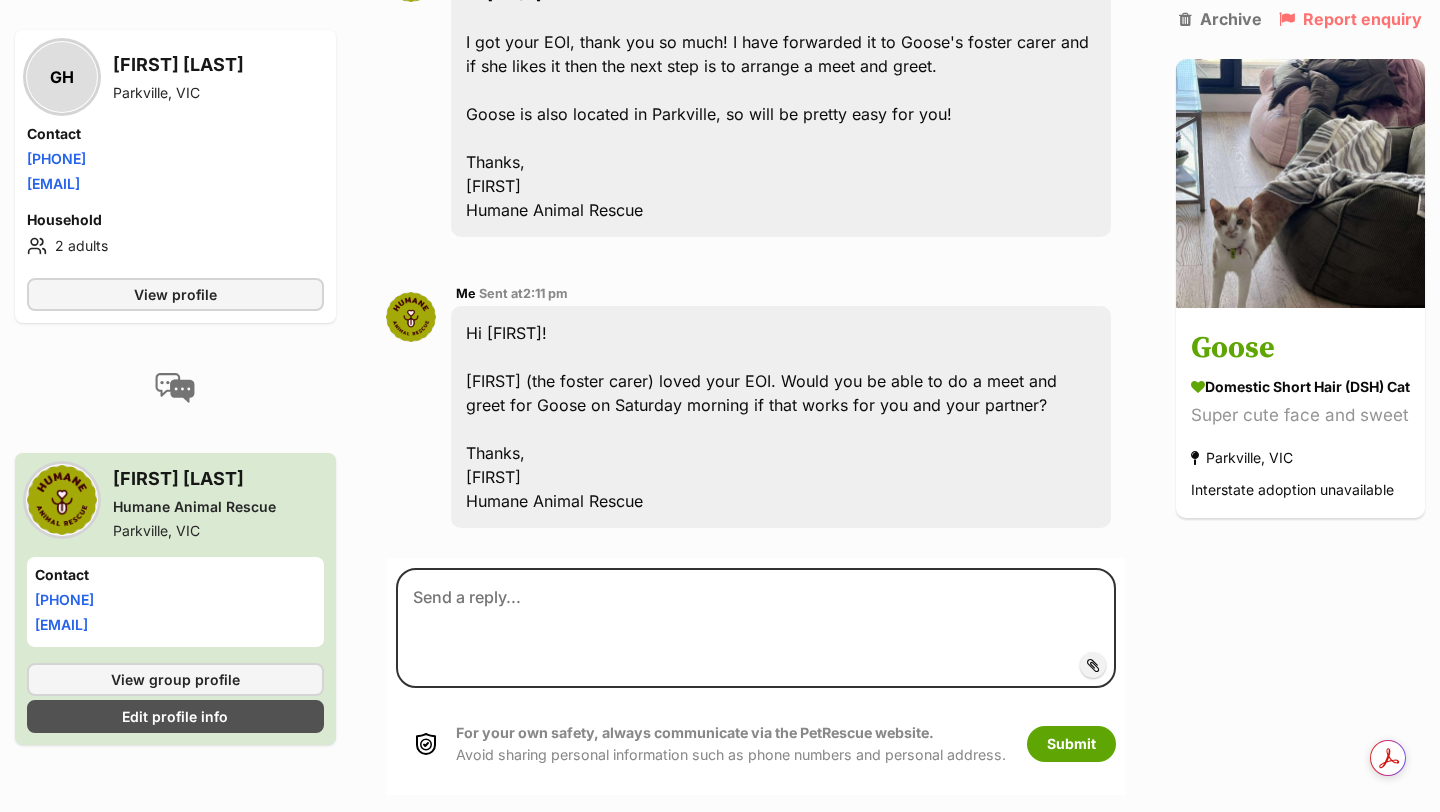 click on "Hi Georgia!
I got your EOI, thank you so much! I have forwarded it to Goose's foster carer and if she likes it then the next step is to arrange a meet and greet.
Goose is also located in Parkville, so will be pretty easy for you!
Thanks,
Melissa
Humane Animal Rescue" at bounding box center (781, 102) 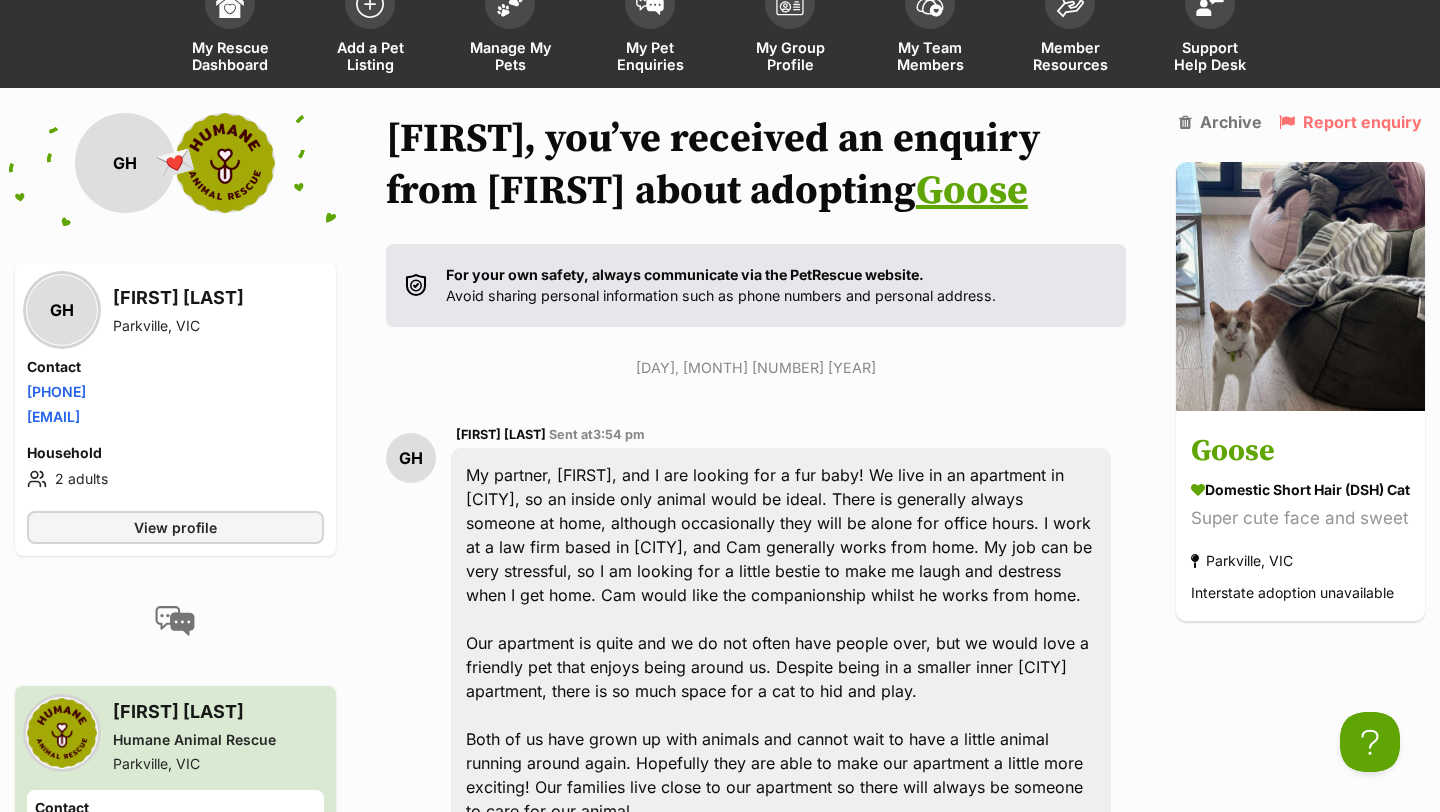 scroll, scrollTop: 0, scrollLeft: 0, axis: both 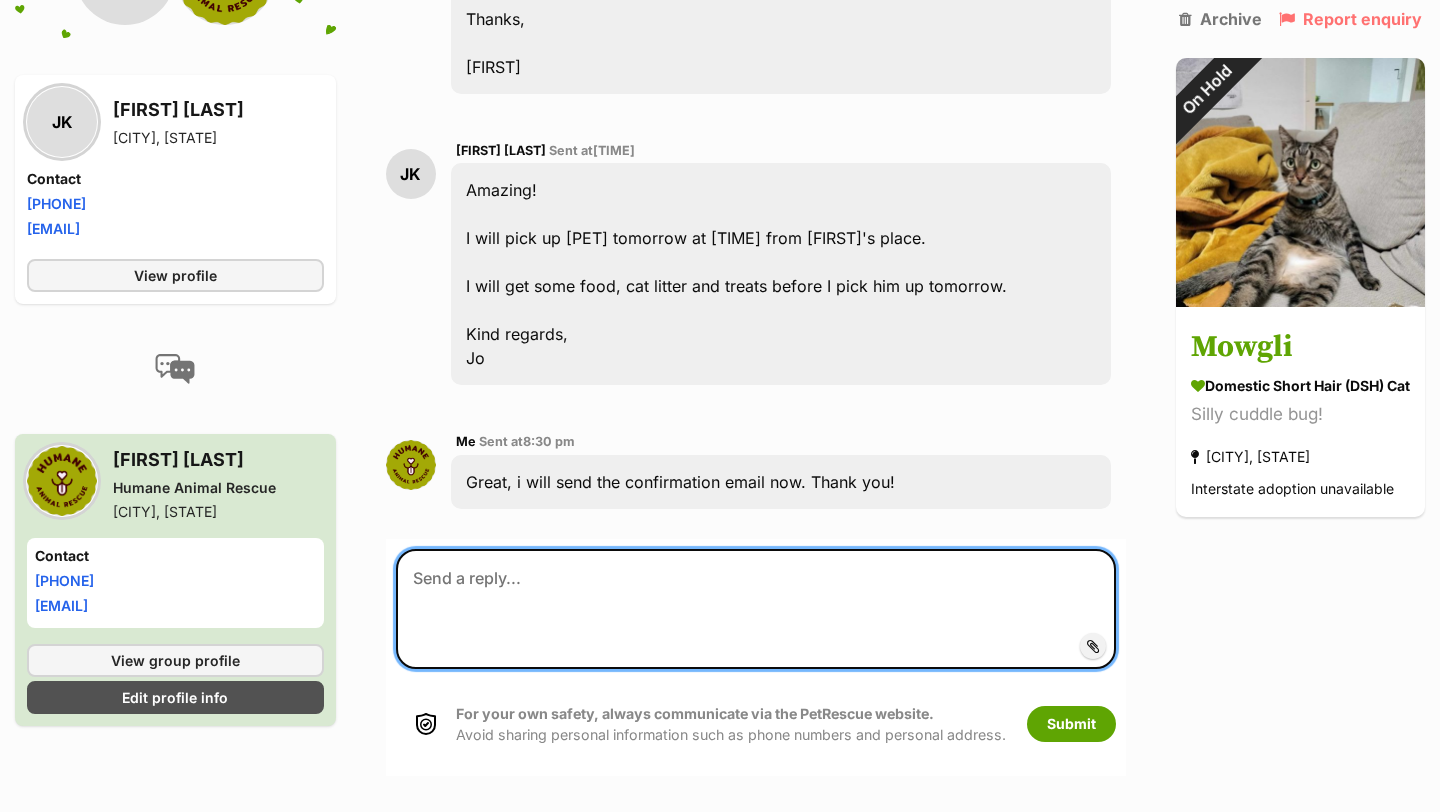 click at bounding box center [756, 609] 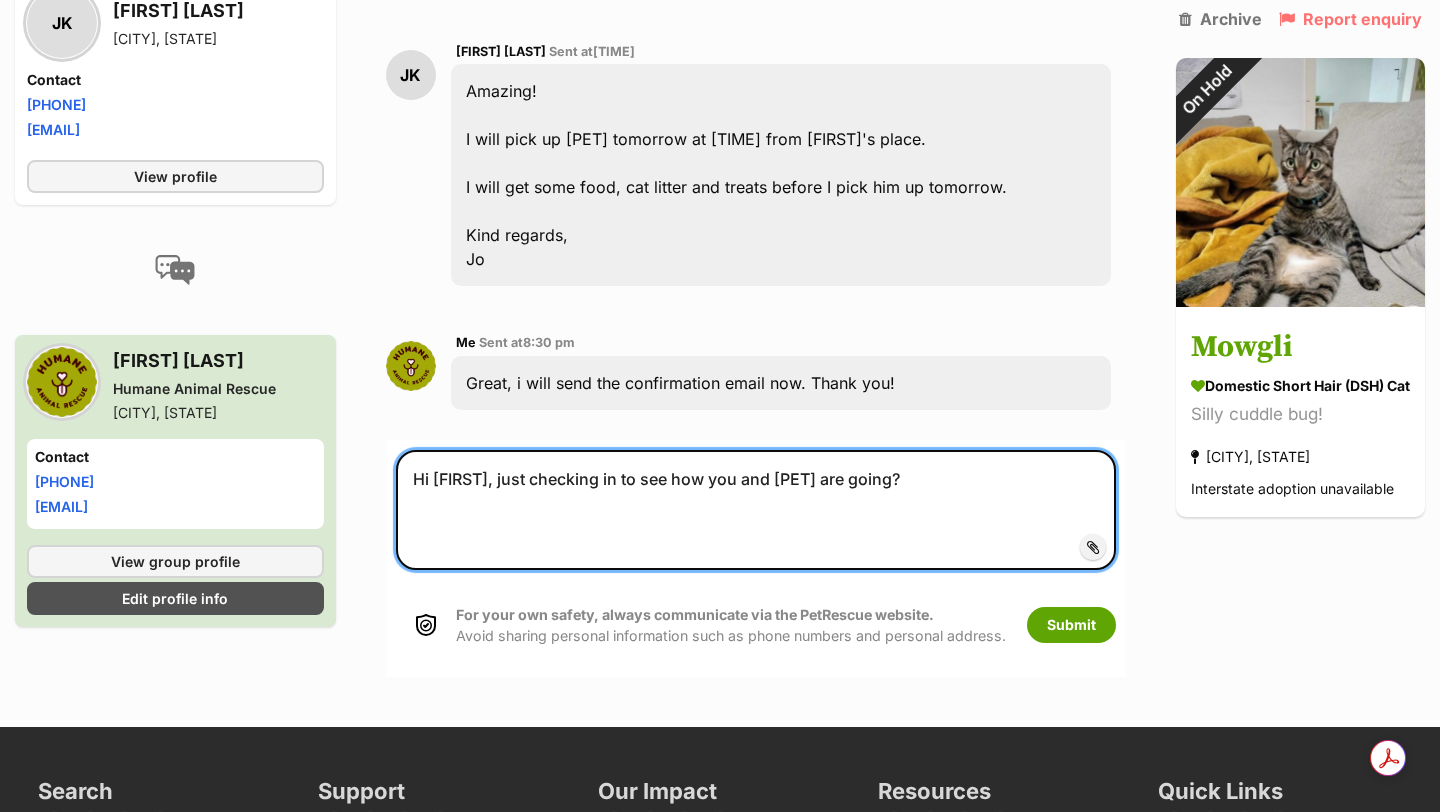 scroll, scrollTop: 7906, scrollLeft: 0, axis: vertical 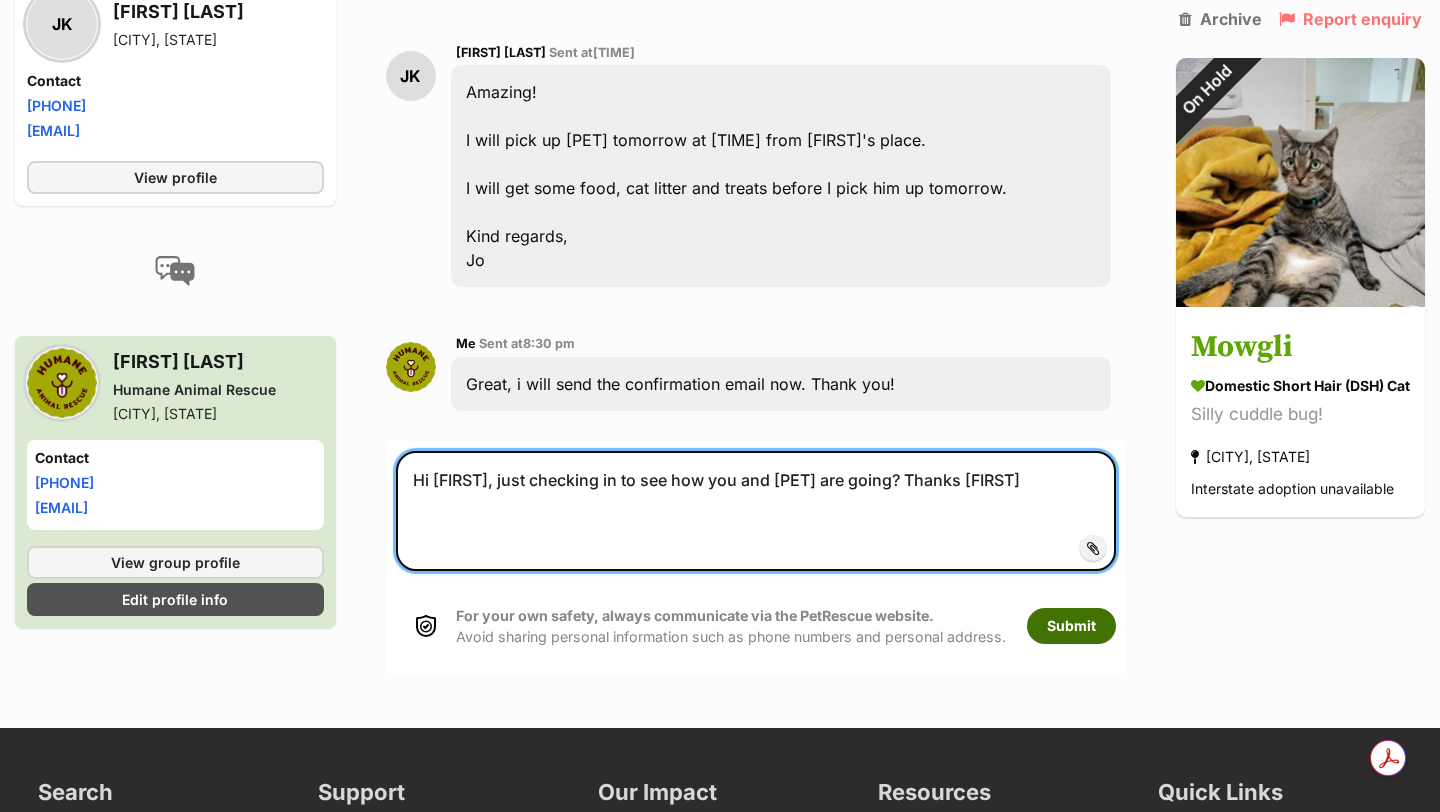 type on "Hi [FIRST], just checking in to see how you and [PET] are going? Thanks [FIRST]" 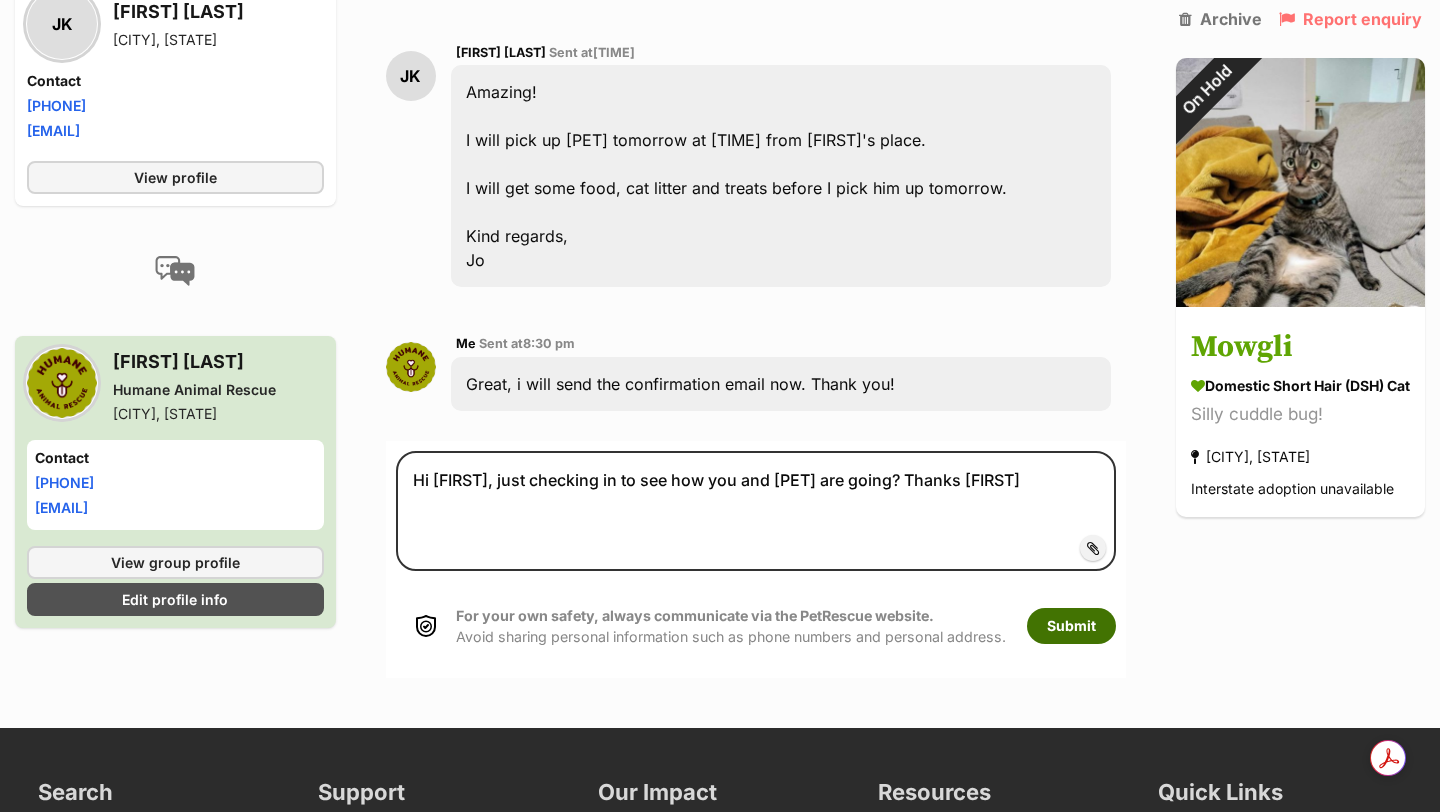 click on "Submit" at bounding box center [1071, 626] 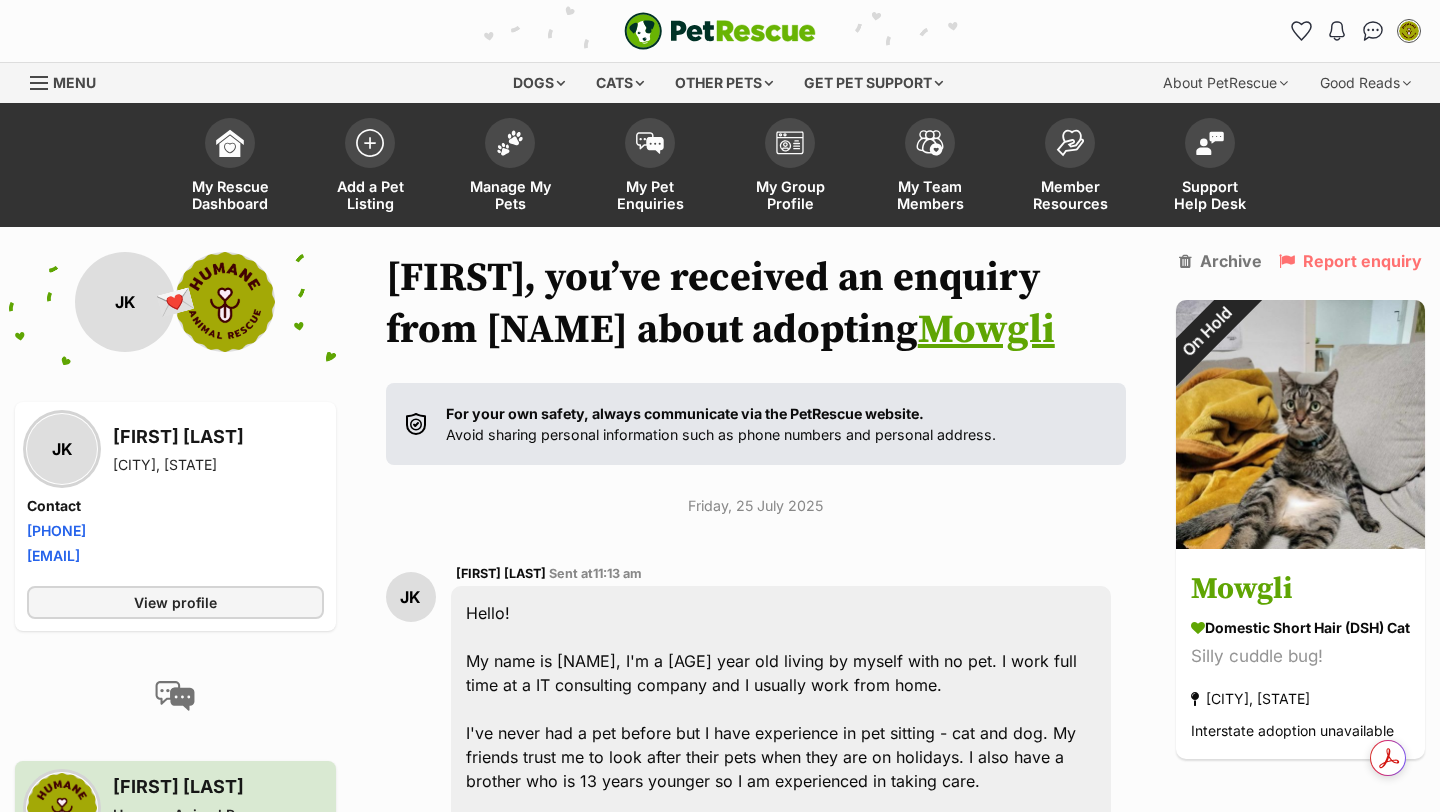 scroll, scrollTop: 8055, scrollLeft: 0, axis: vertical 